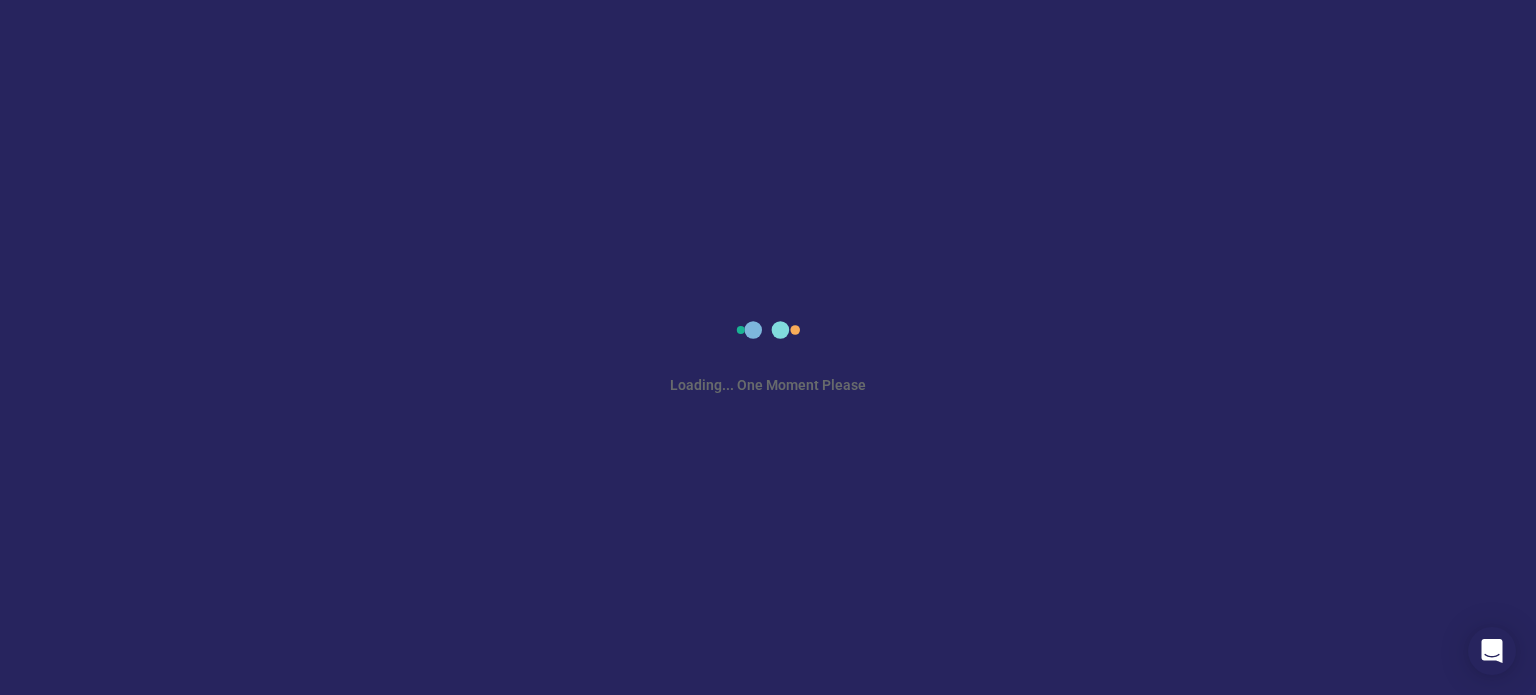 scroll, scrollTop: 0, scrollLeft: 0, axis: both 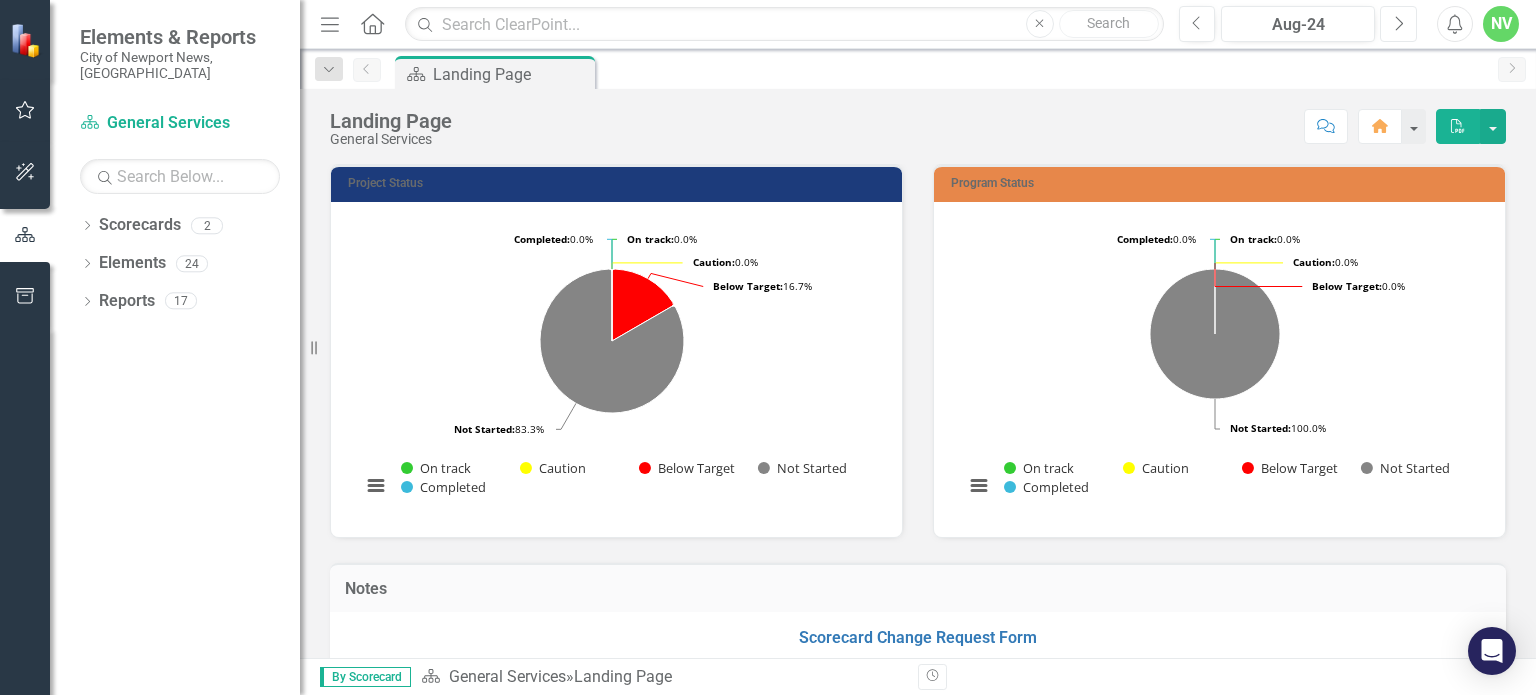 click on "Next" 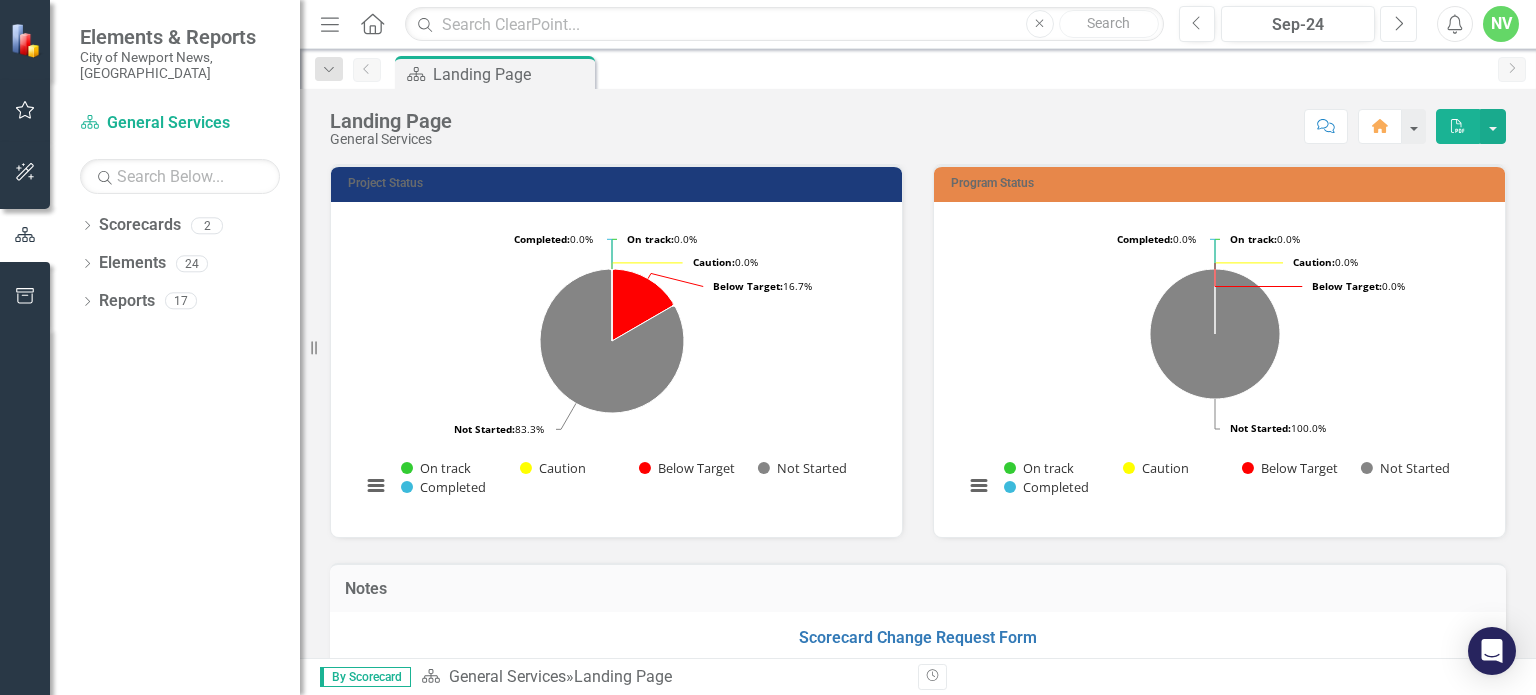 click on "Next" 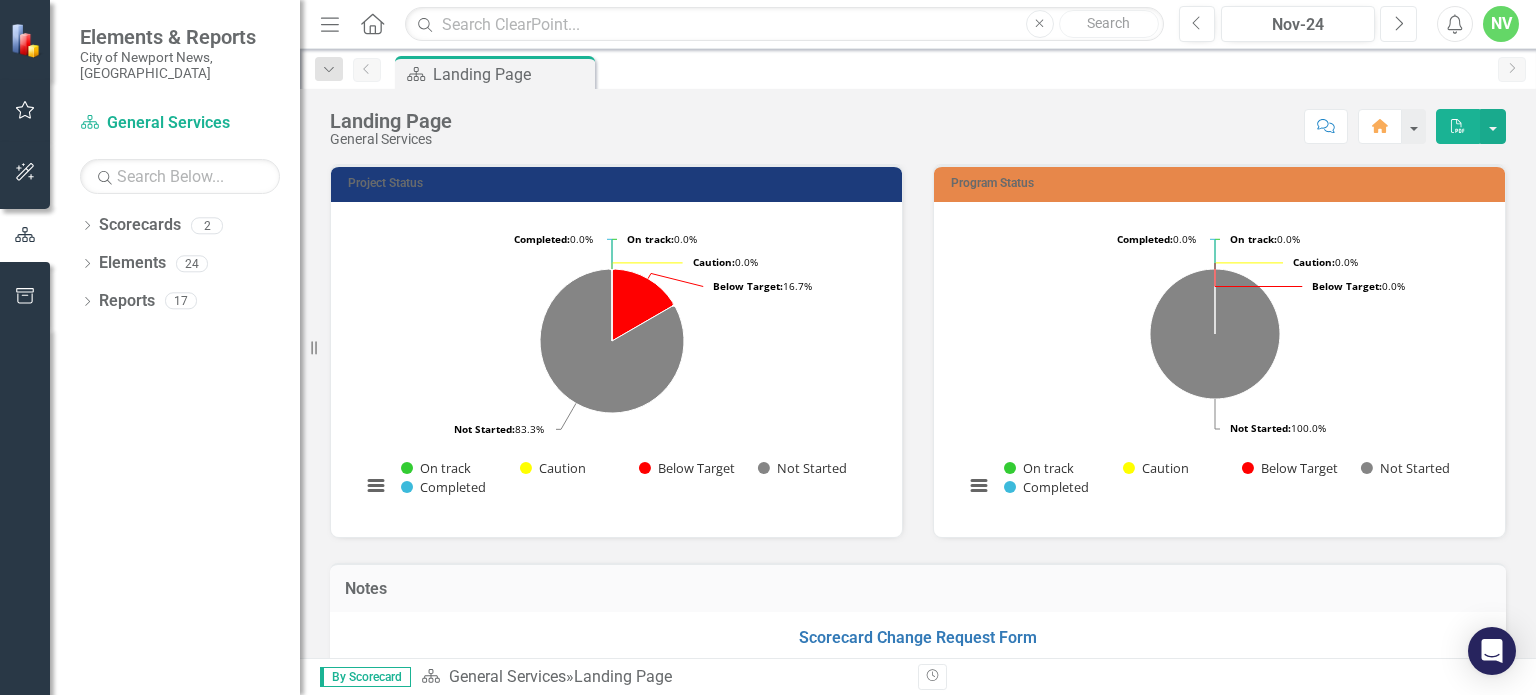 click on "Next" 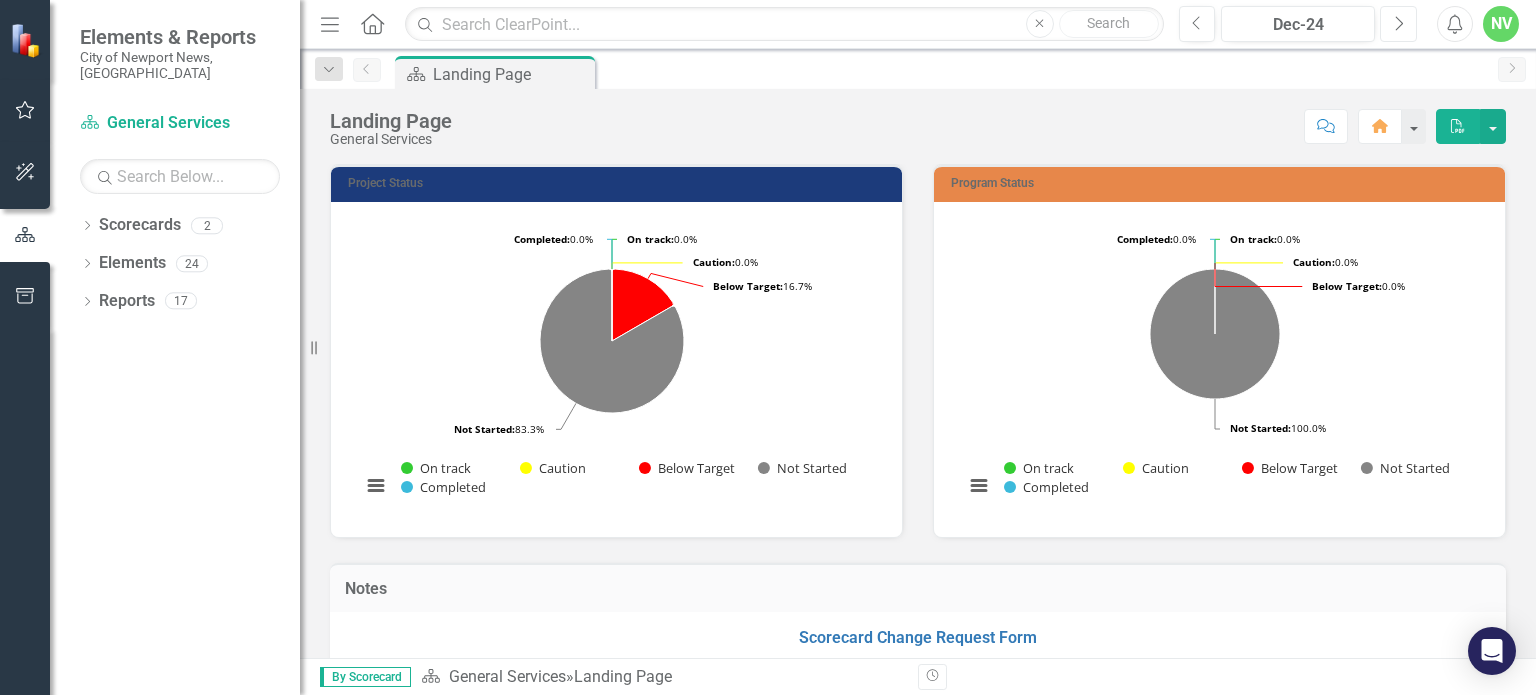 click on "Next" 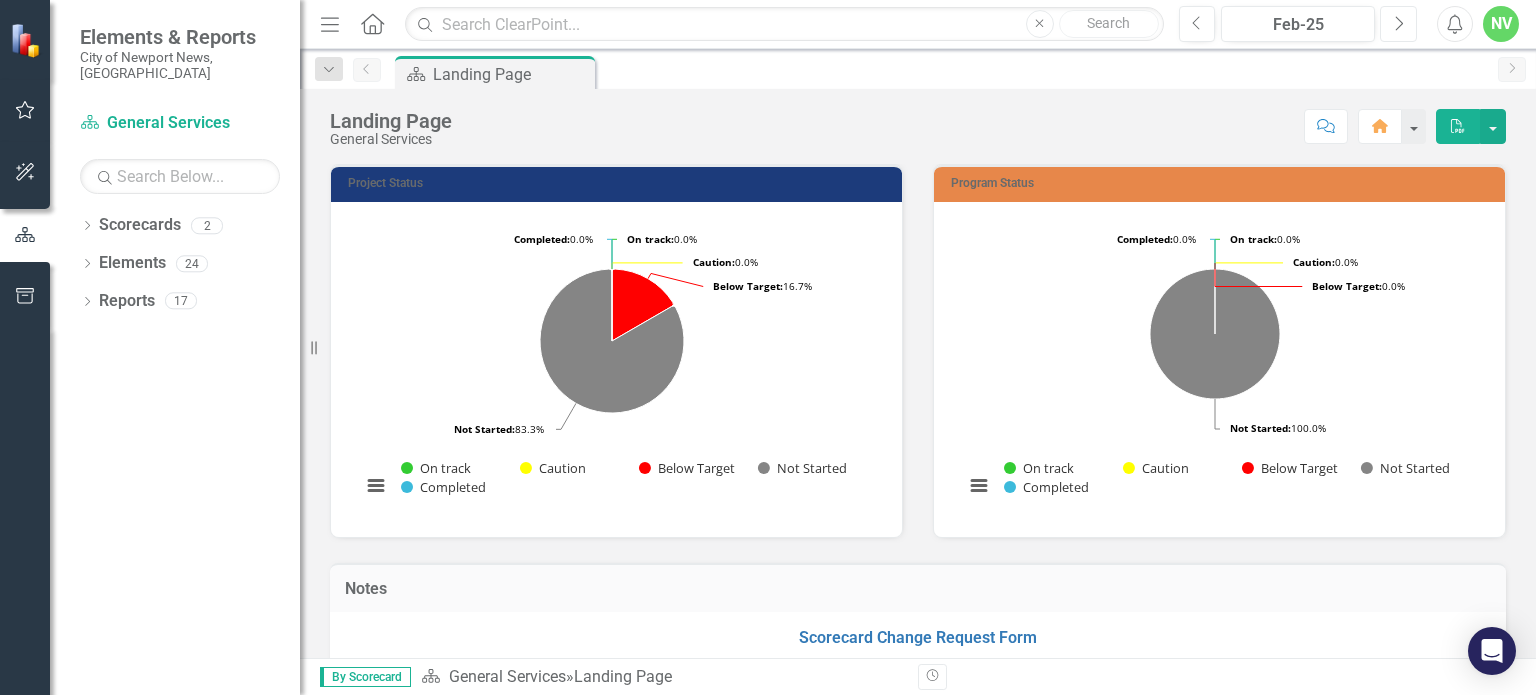 click on "Next" 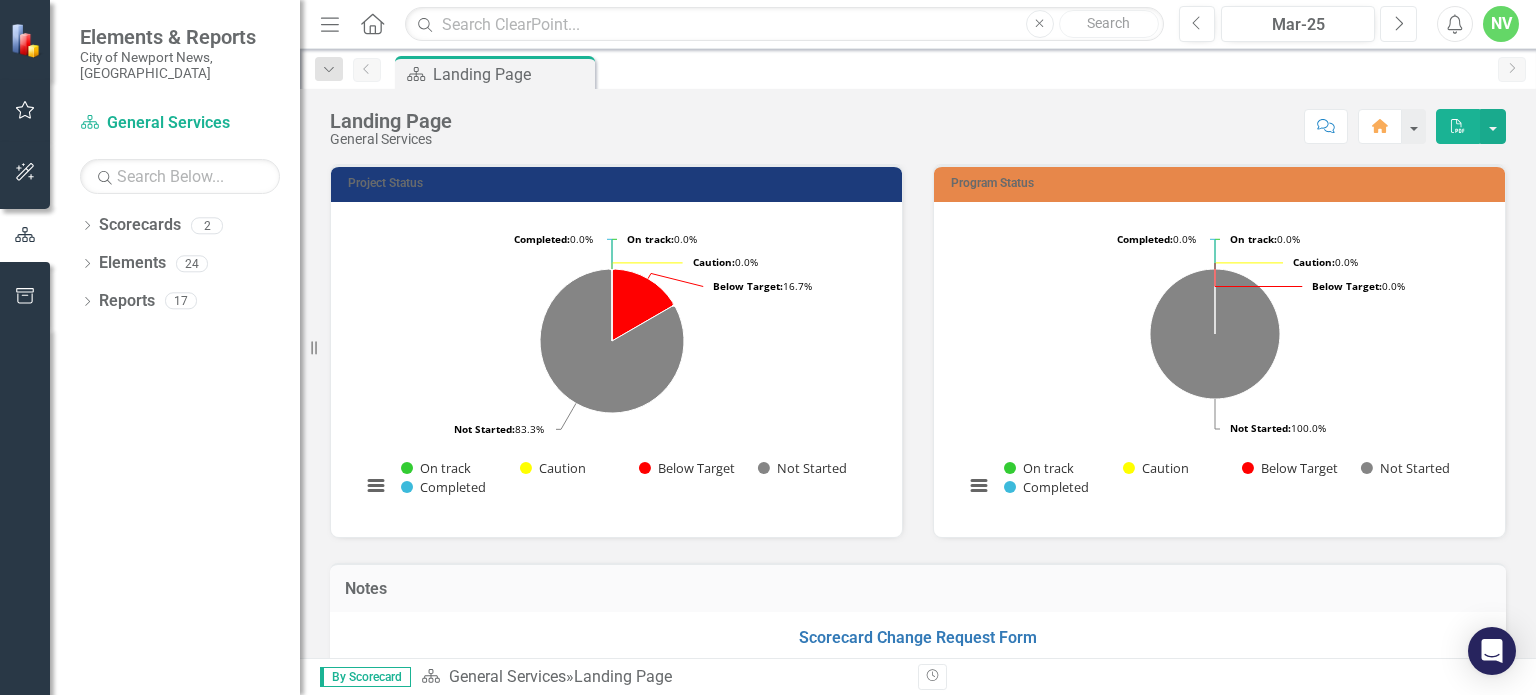 click on "Next" 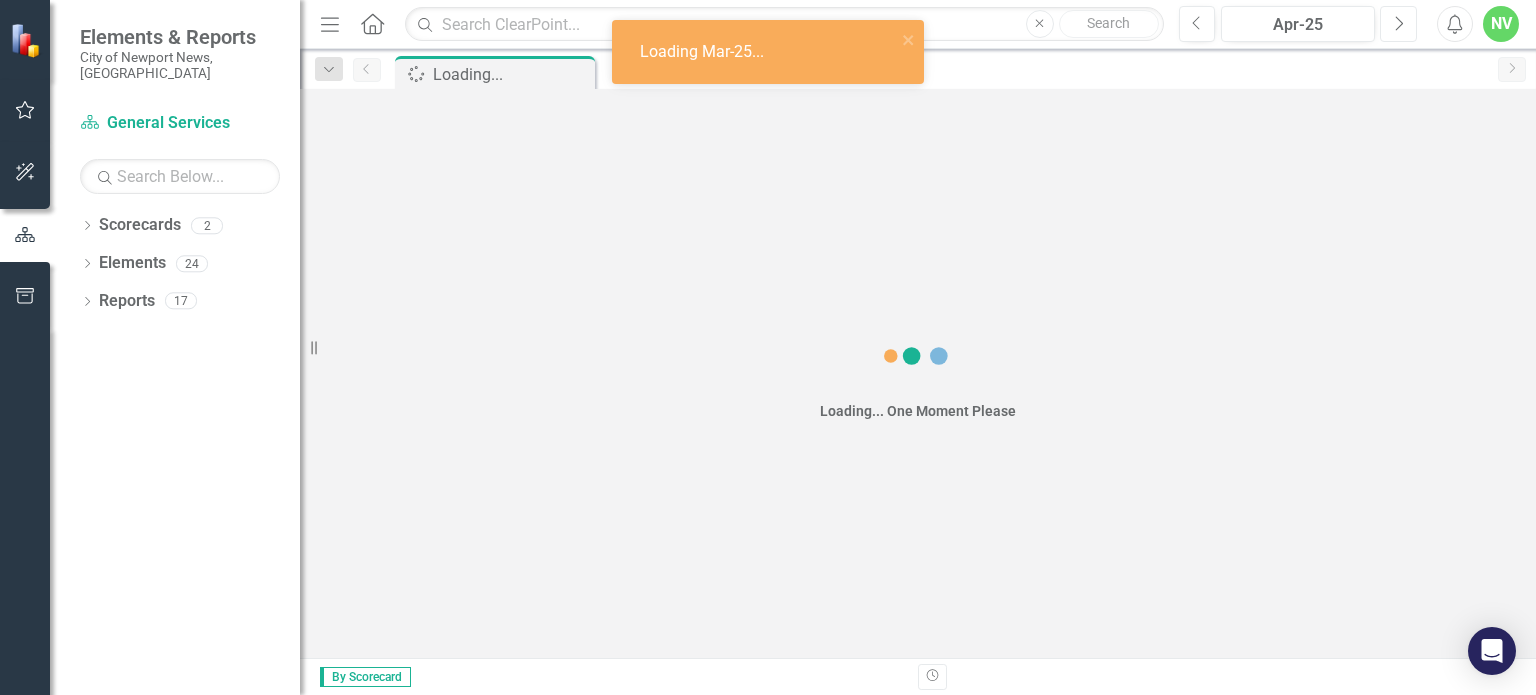 click on "Next" 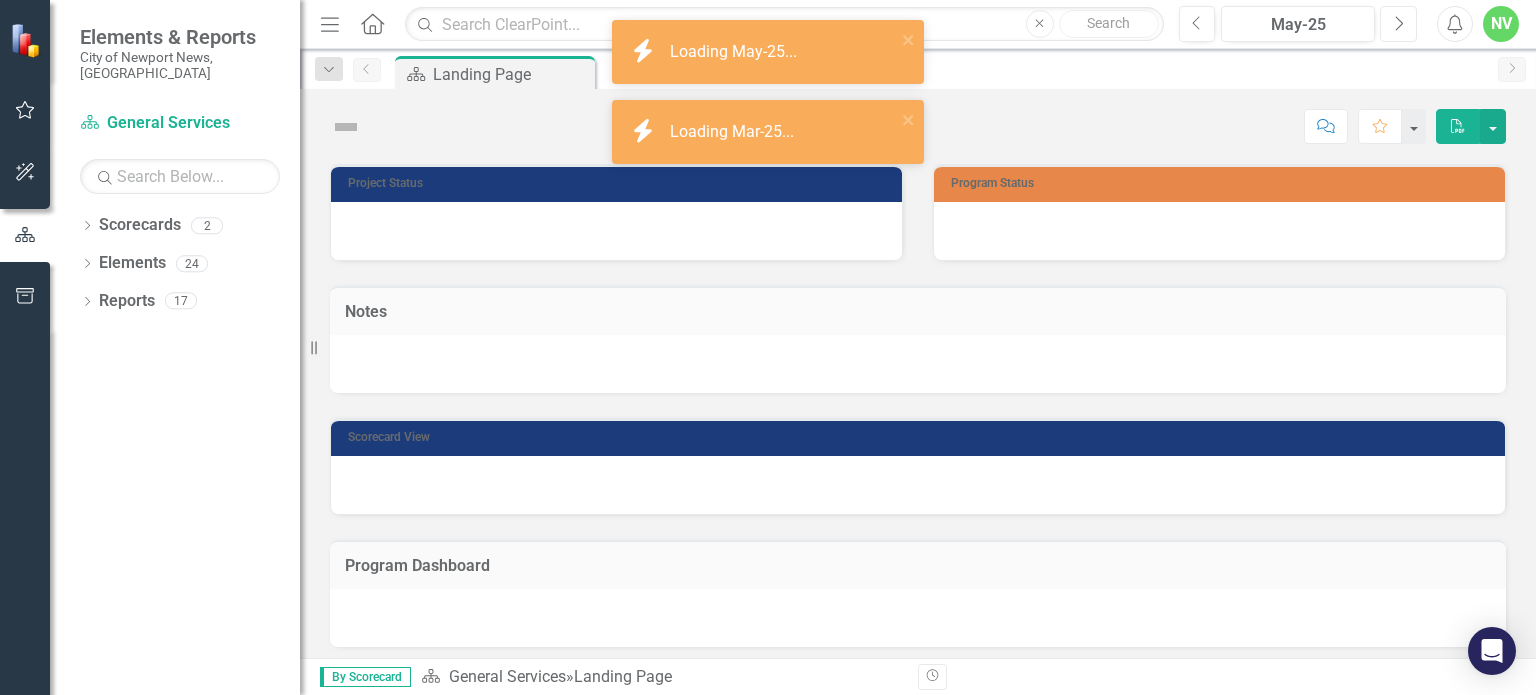 click on "Next" 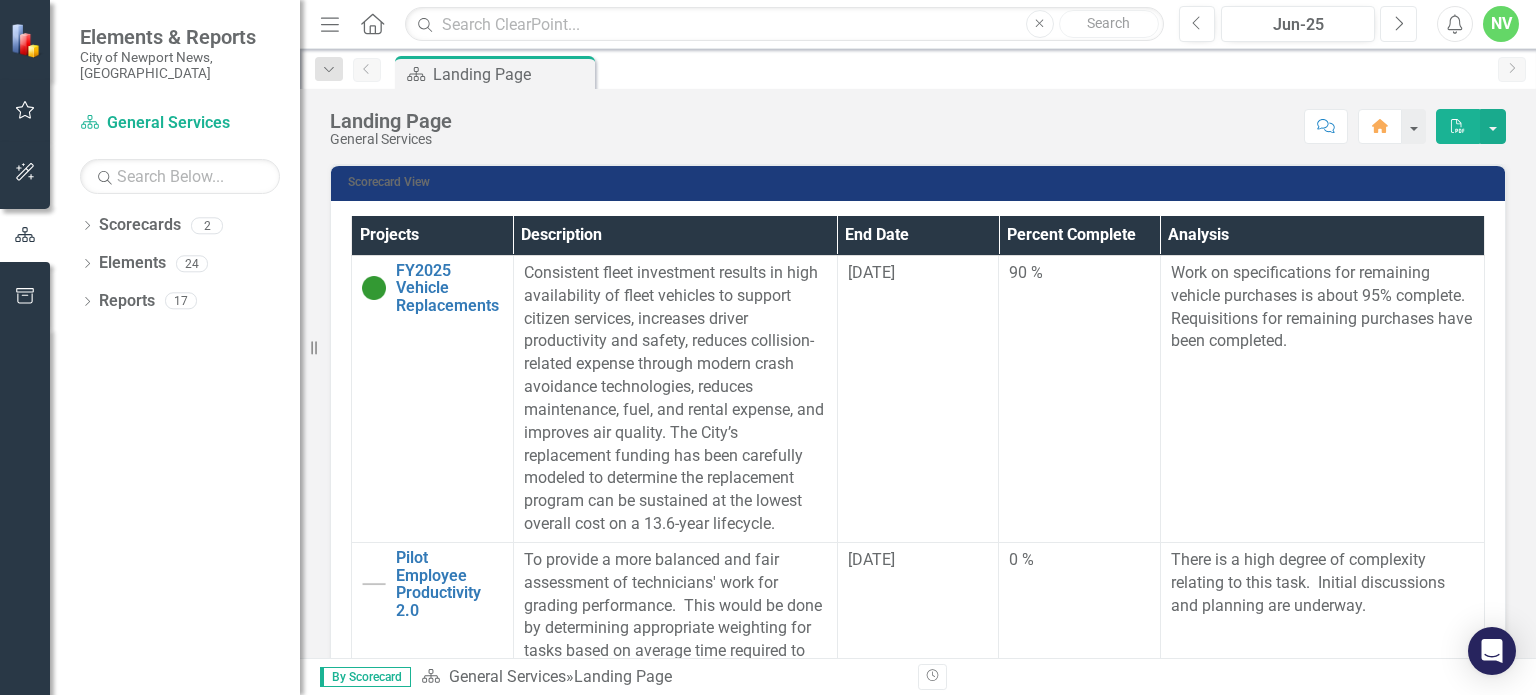scroll, scrollTop: 517, scrollLeft: 0, axis: vertical 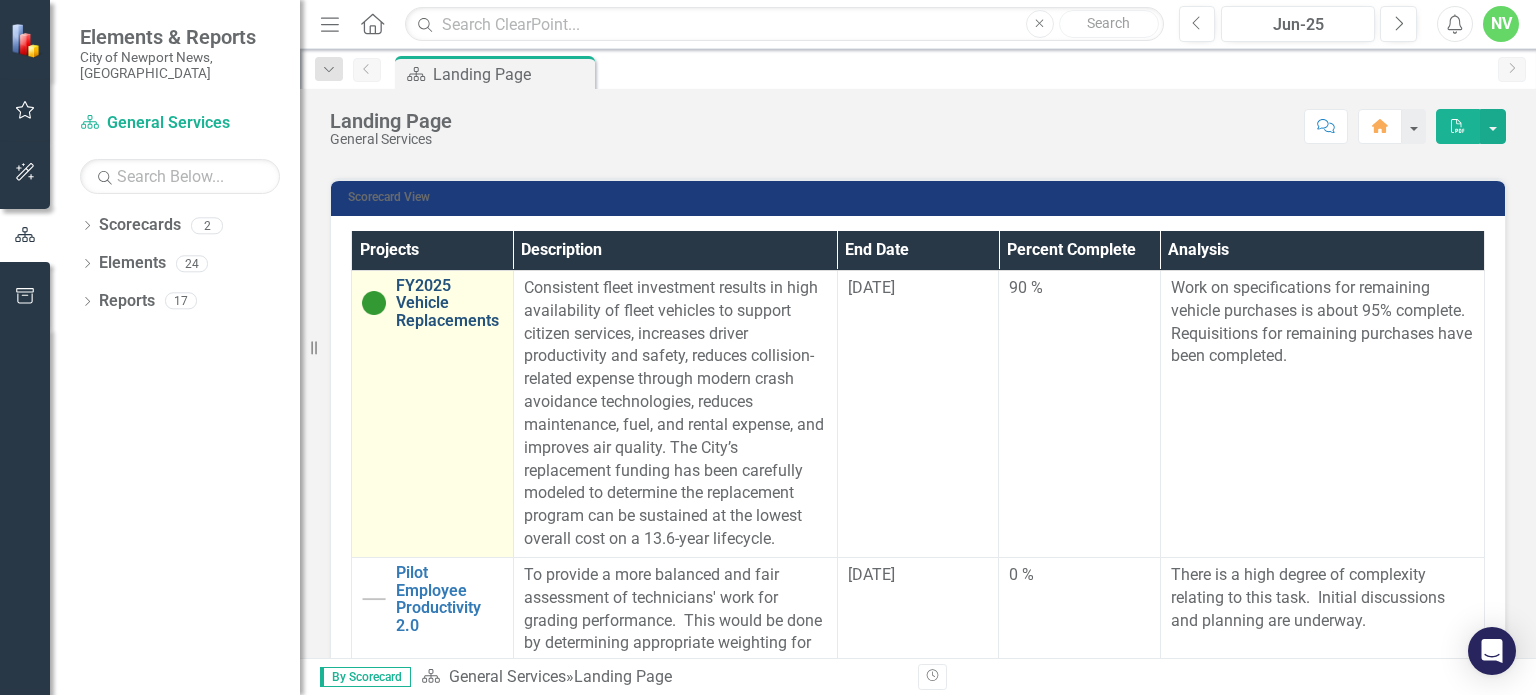 click on "FY2025 Vehicle Replacements" at bounding box center (449, 303) 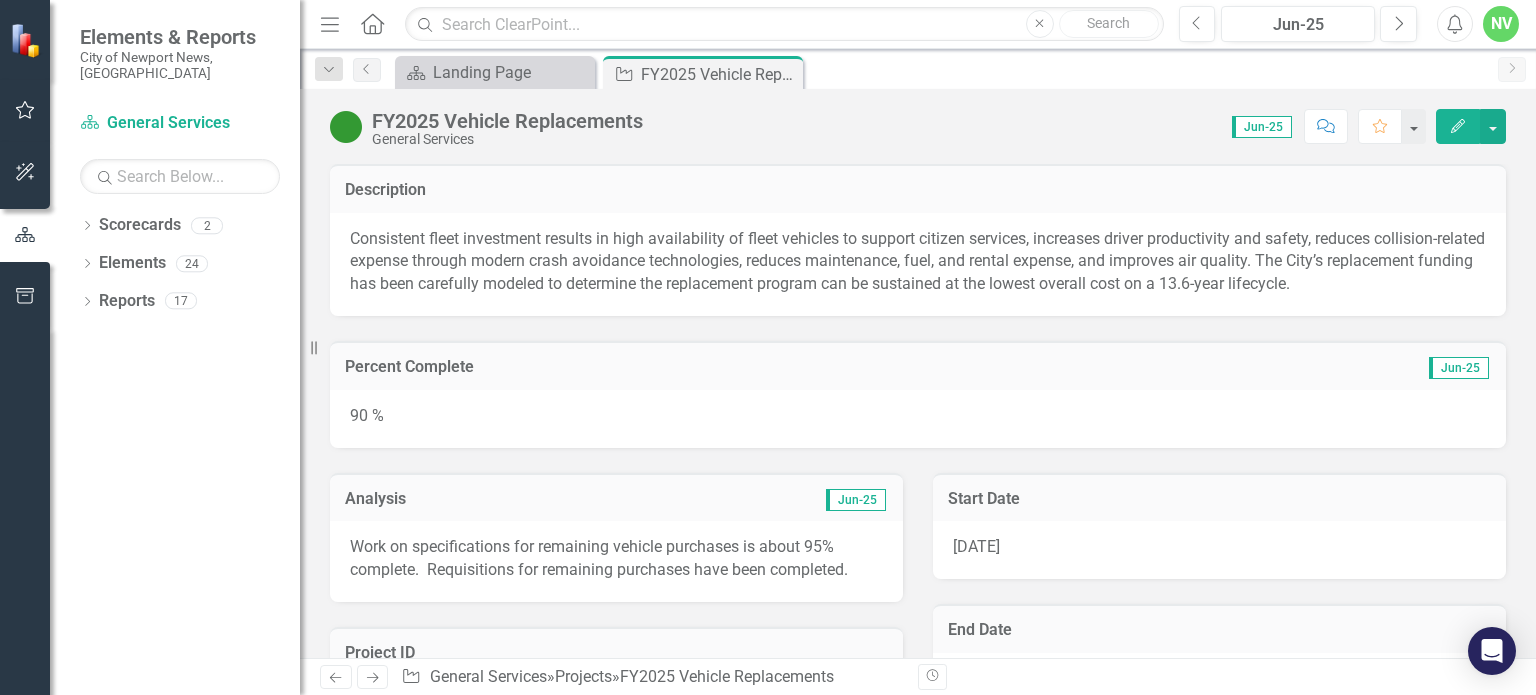 click on "Percent Complete Jun-25" at bounding box center (918, 365) 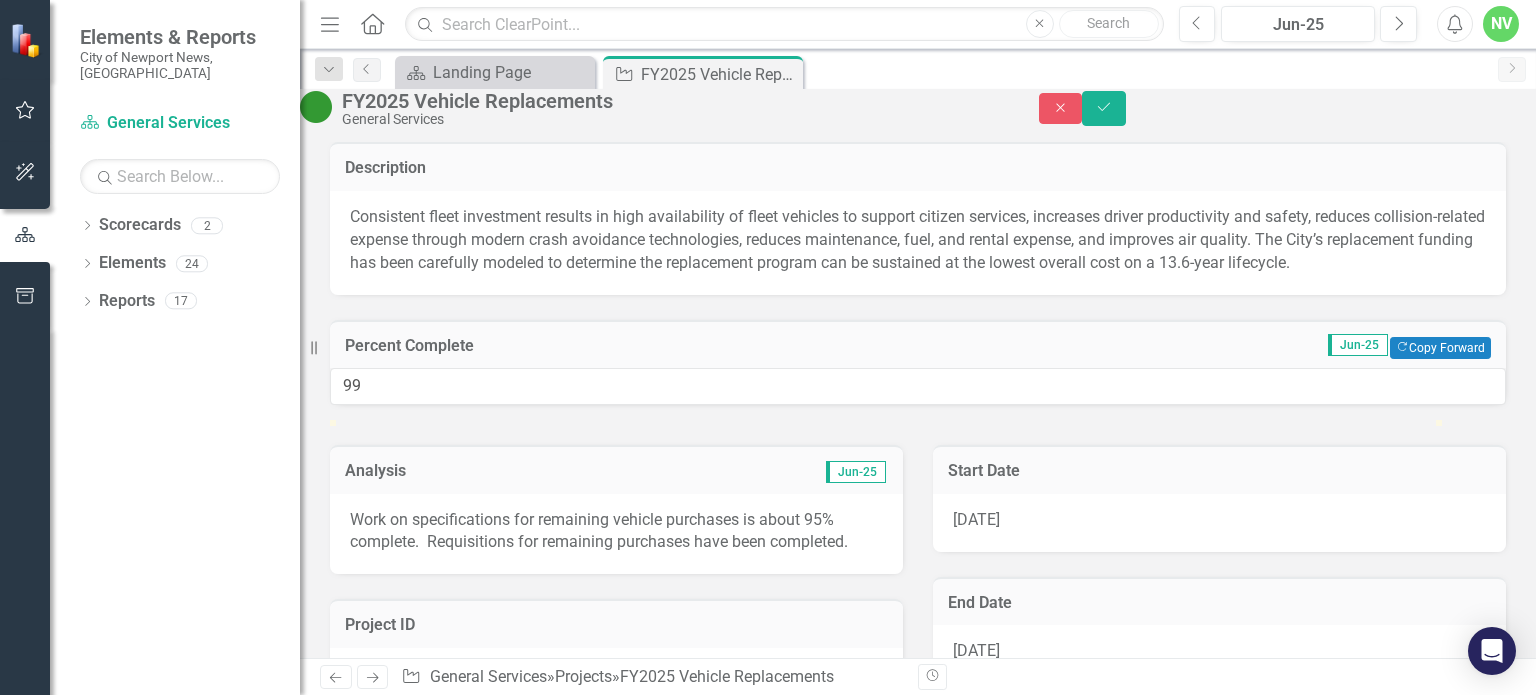 type on "100" 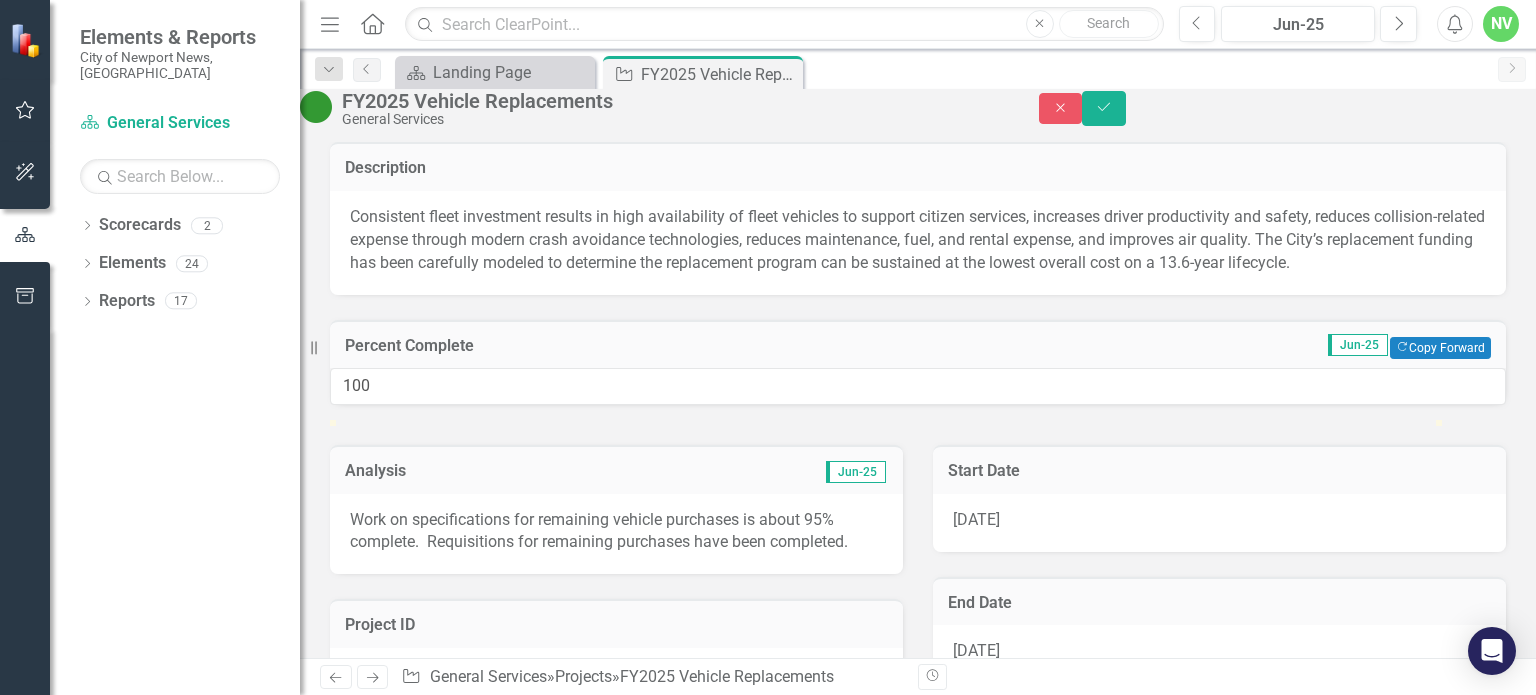 drag, startPoint x: 1353, startPoint y: 479, endPoint x: 1487, endPoint y: 471, distance: 134.23859 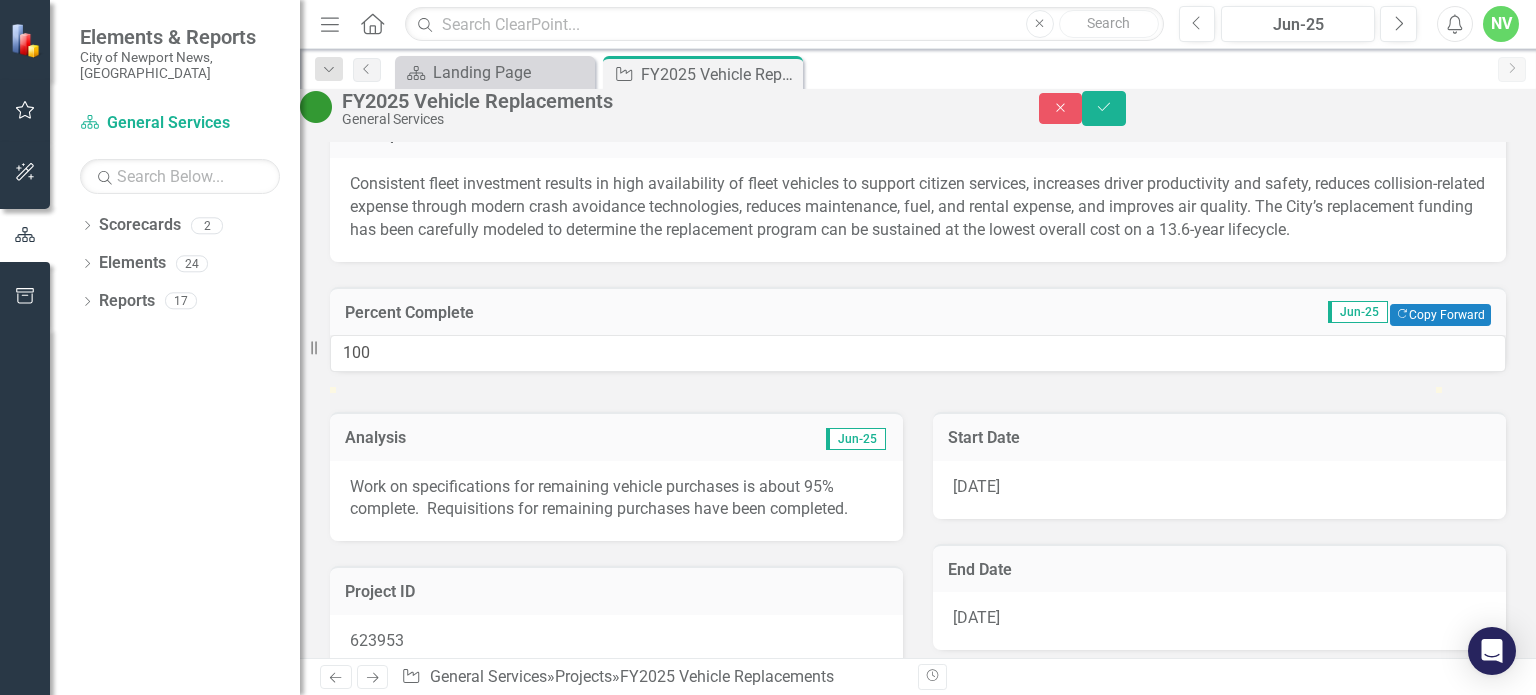 scroll, scrollTop: 35, scrollLeft: 0, axis: vertical 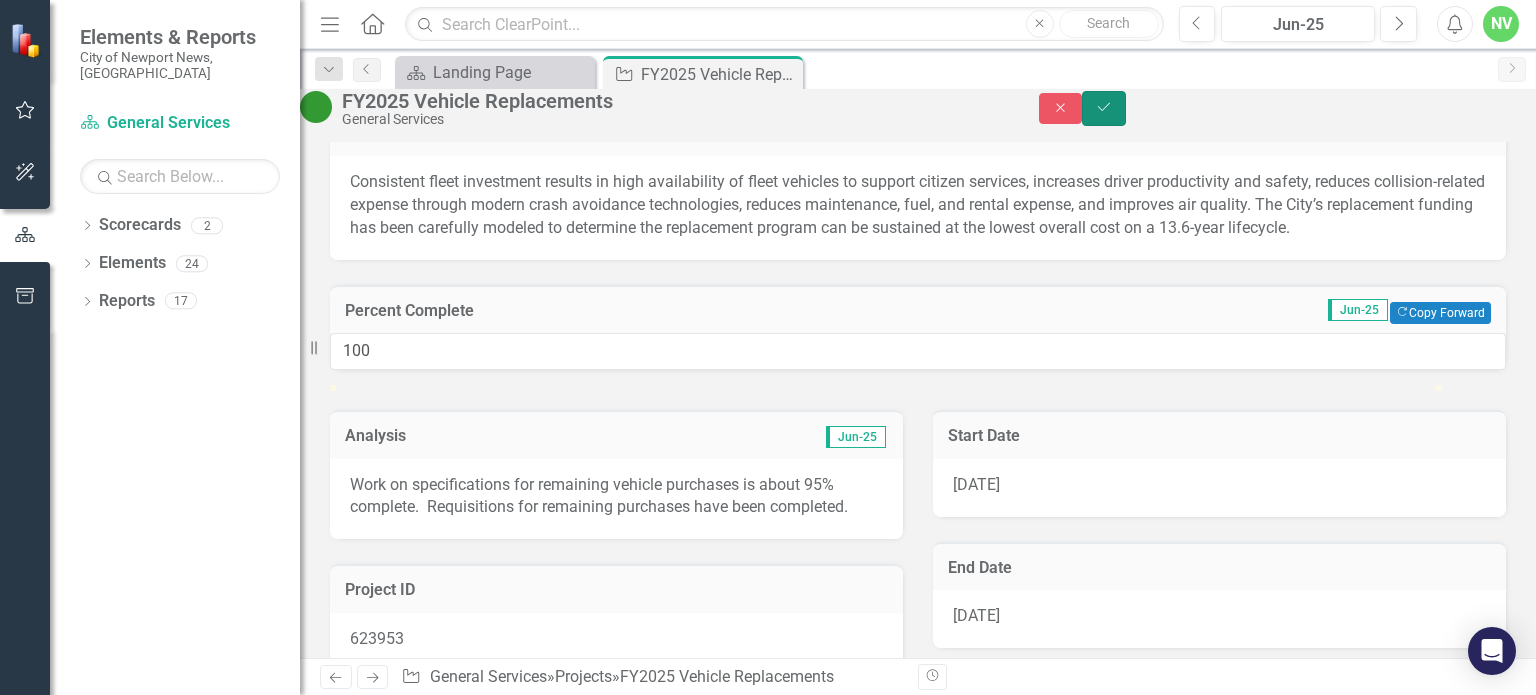 click on "Save" 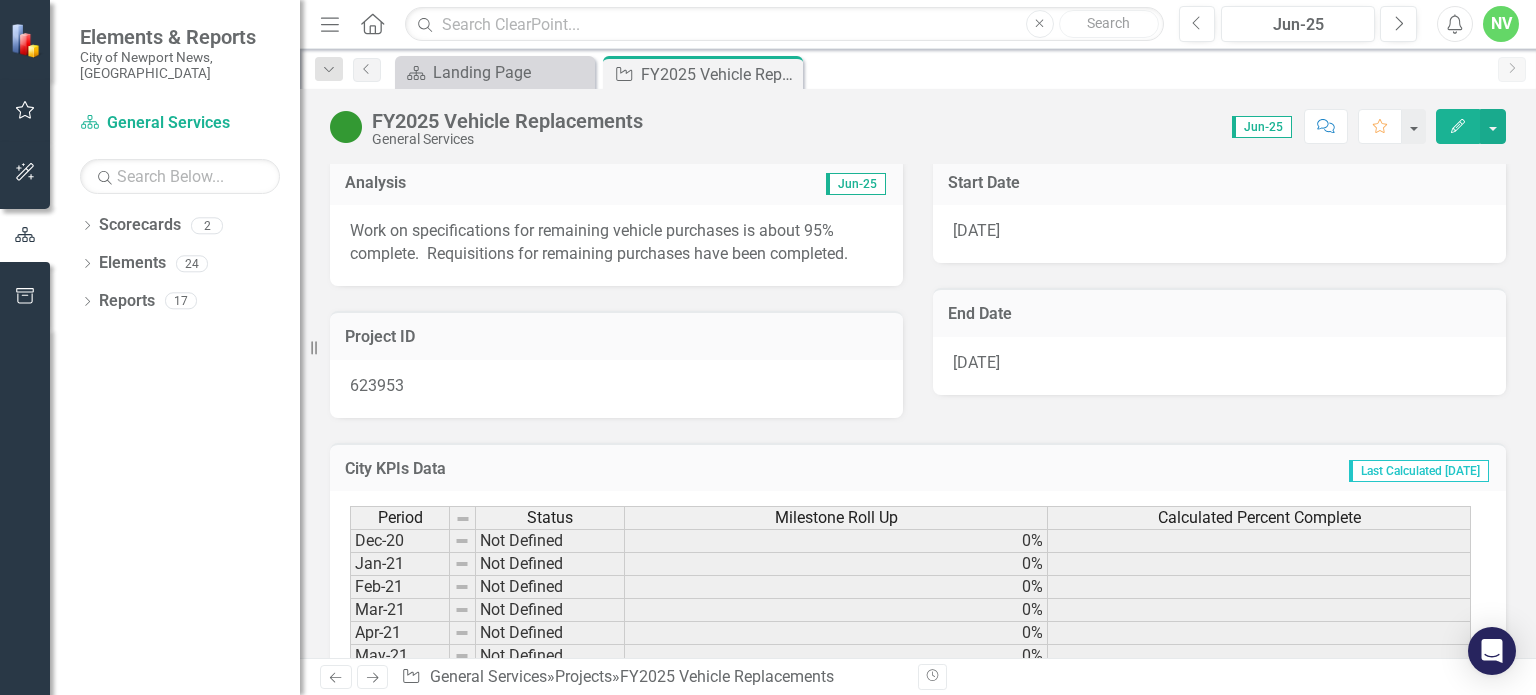 scroll, scrollTop: 244, scrollLeft: 0, axis: vertical 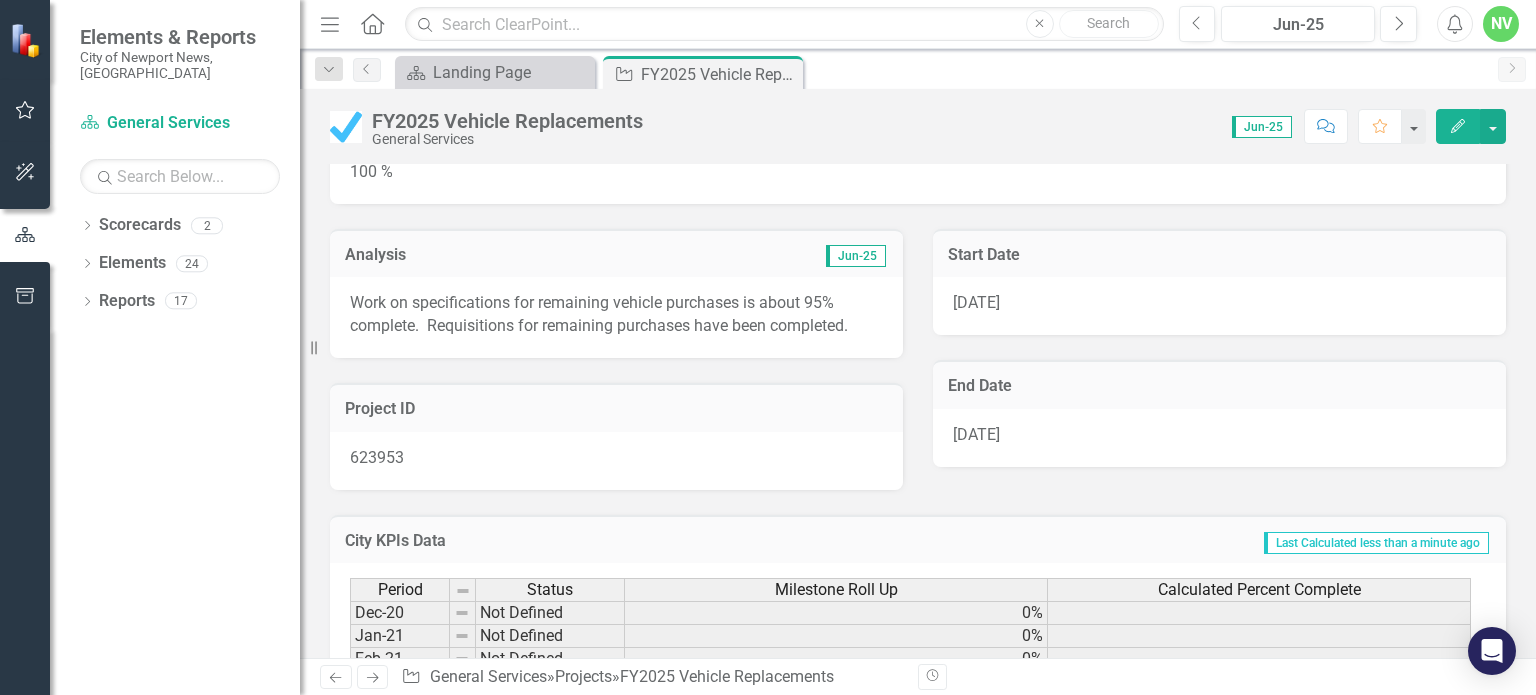 click on "Edit" 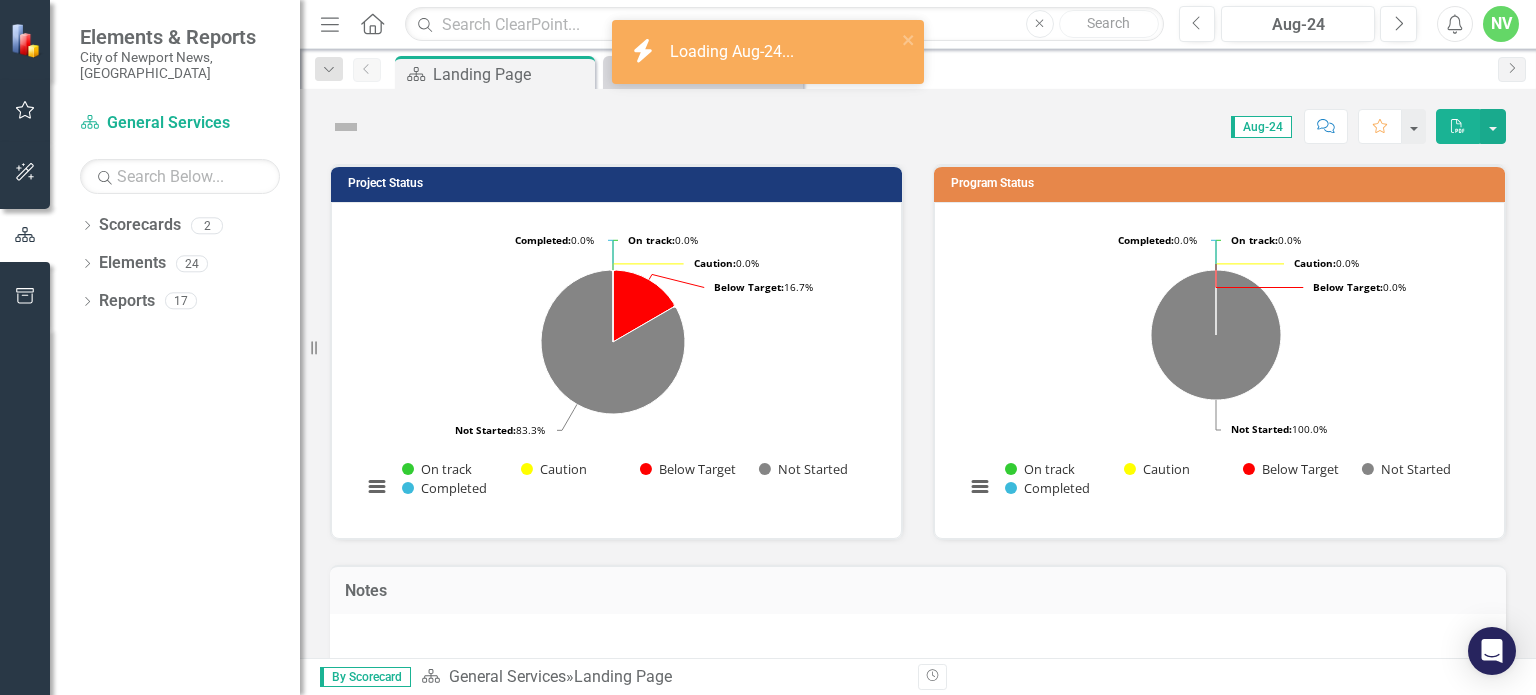 scroll, scrollTop: 0, scrollLeft: 0, axis: both 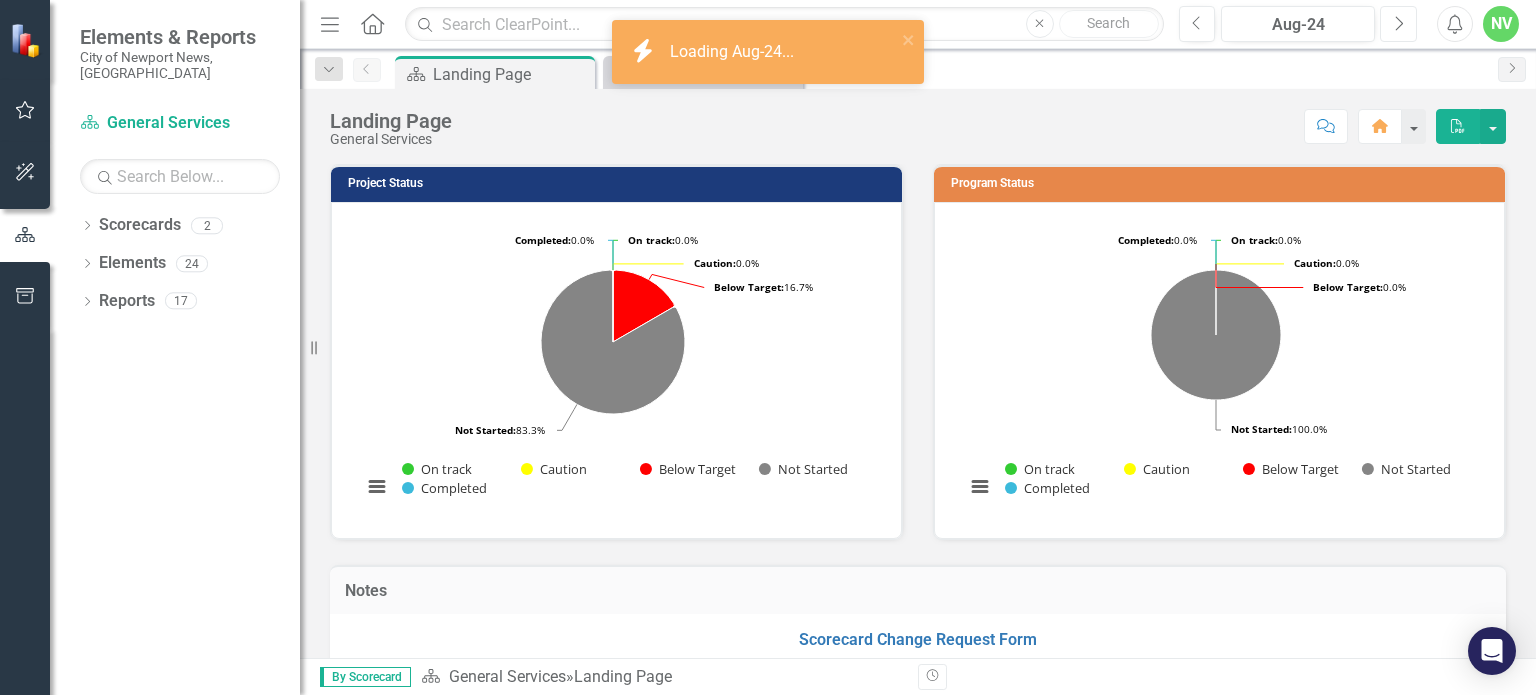 click on "Next" at bounding box center [1398, 24] 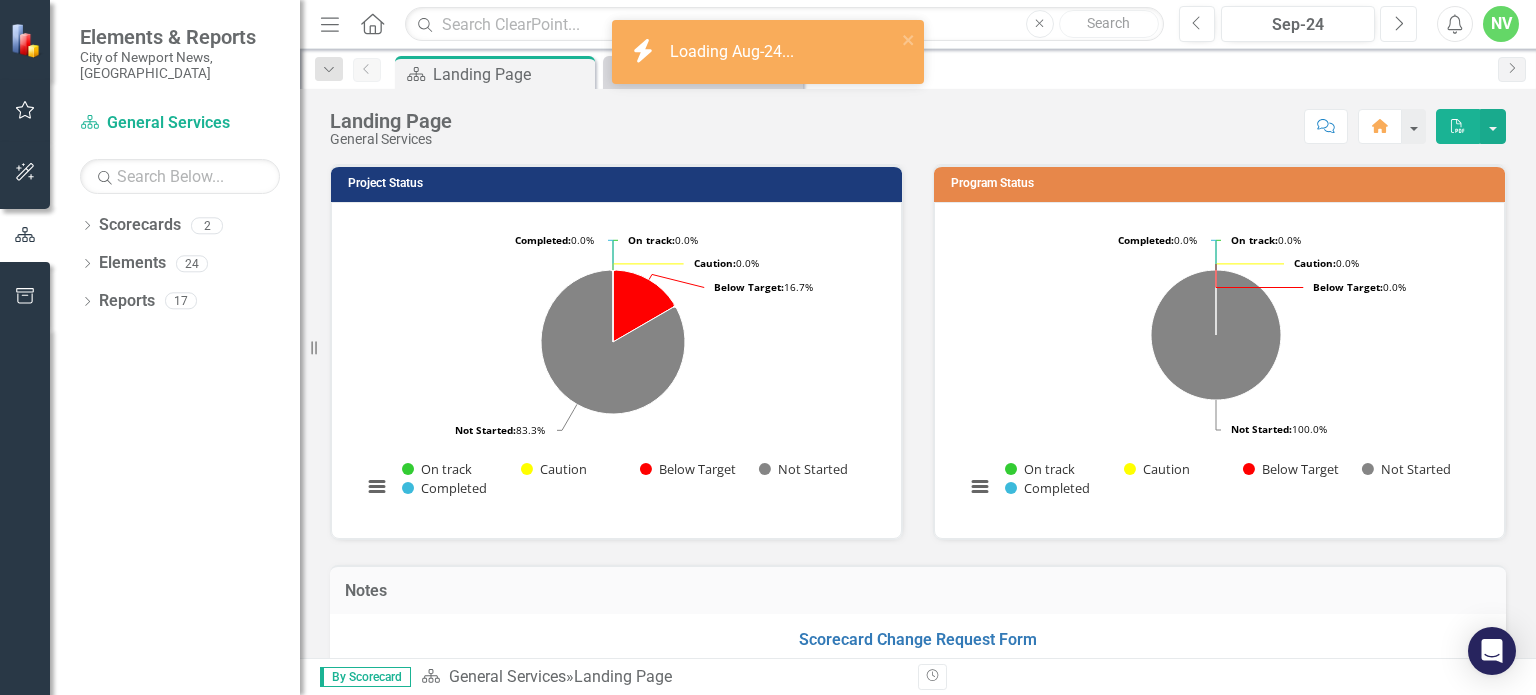 click on "Next" at bounding box center (1398, 24) 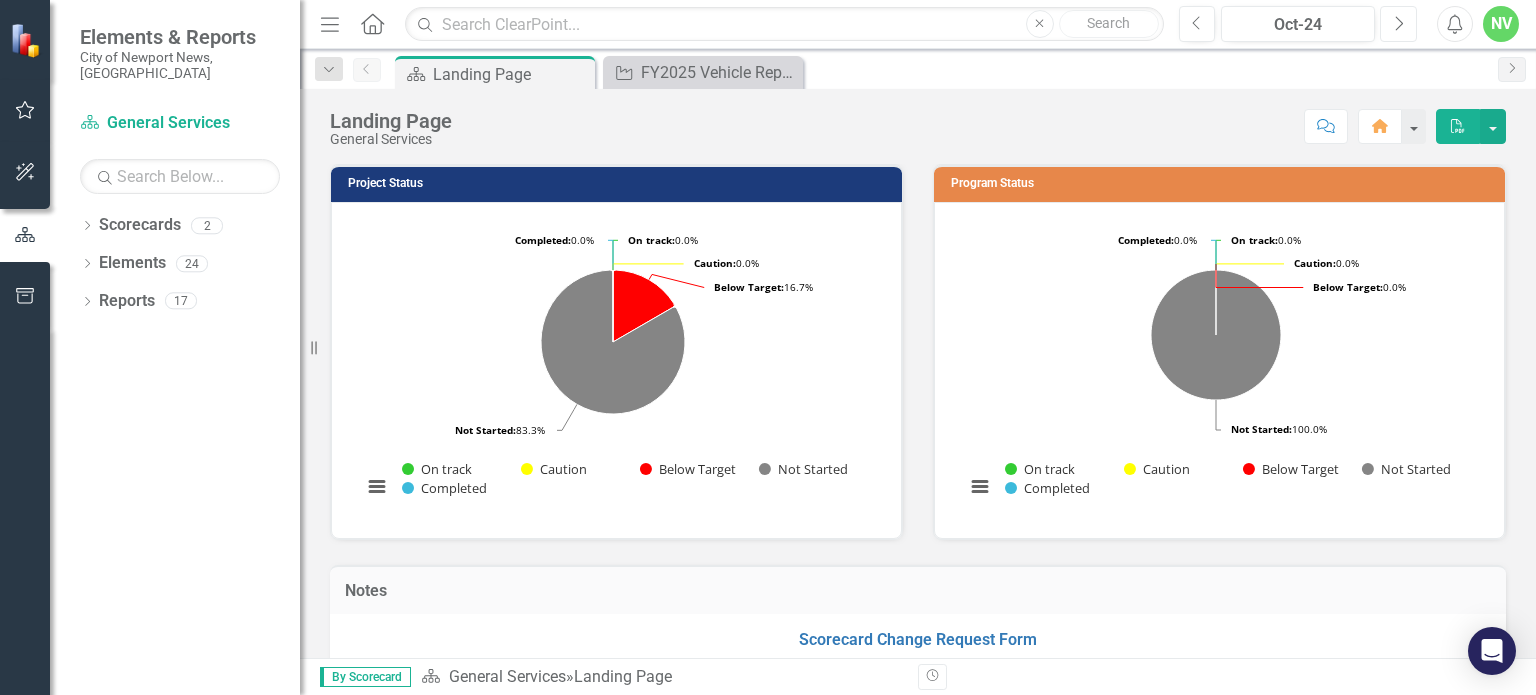 click on "Next" at bounding box center [1398, 24] 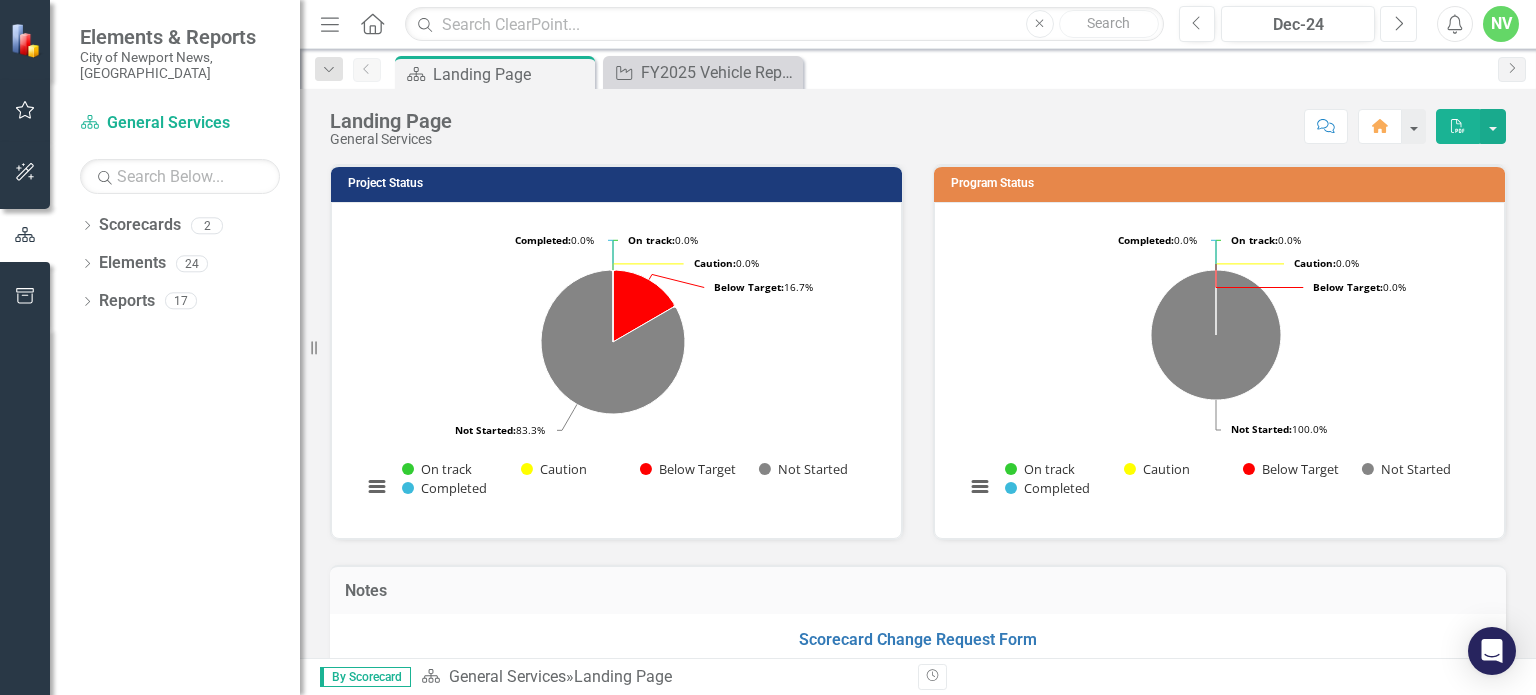 click on "Next" at bounding box center [1398, 24] 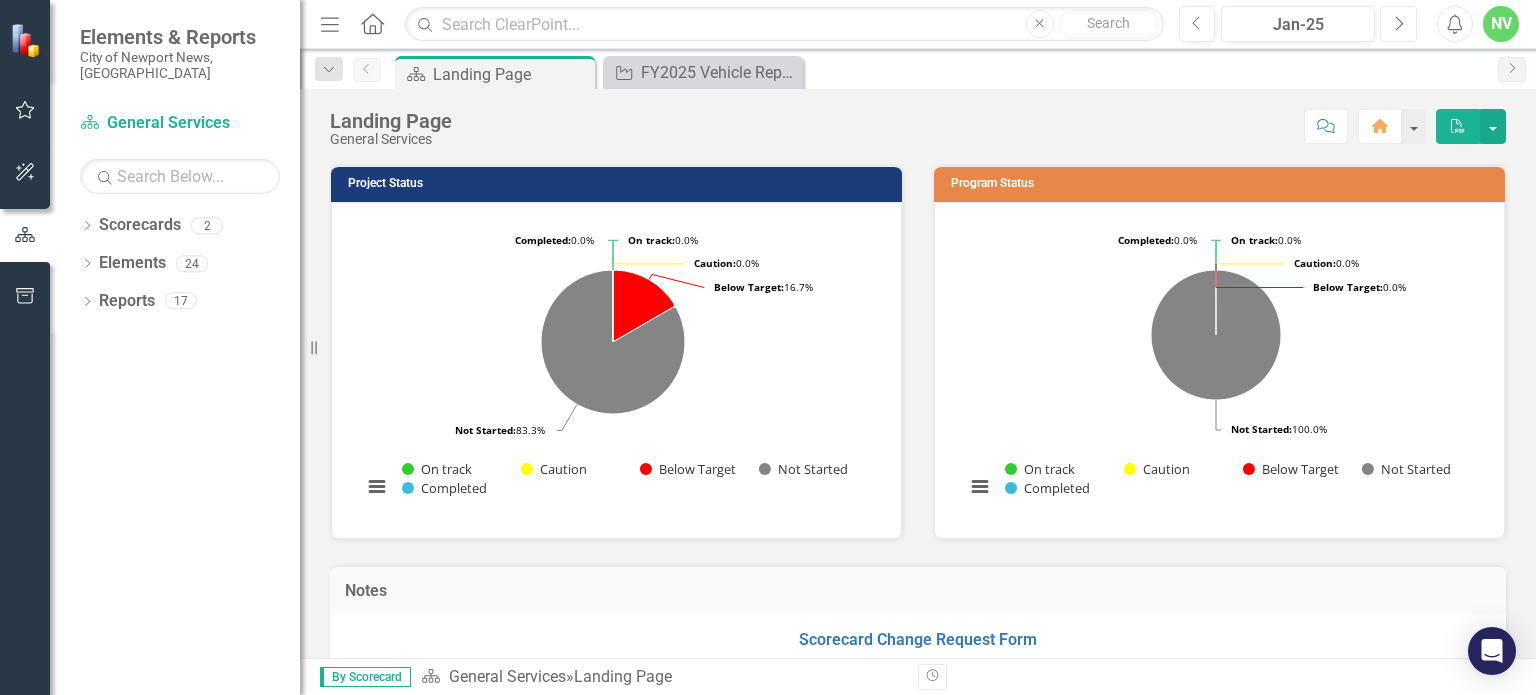 click on "Next" at bounding box center [1398, 24] 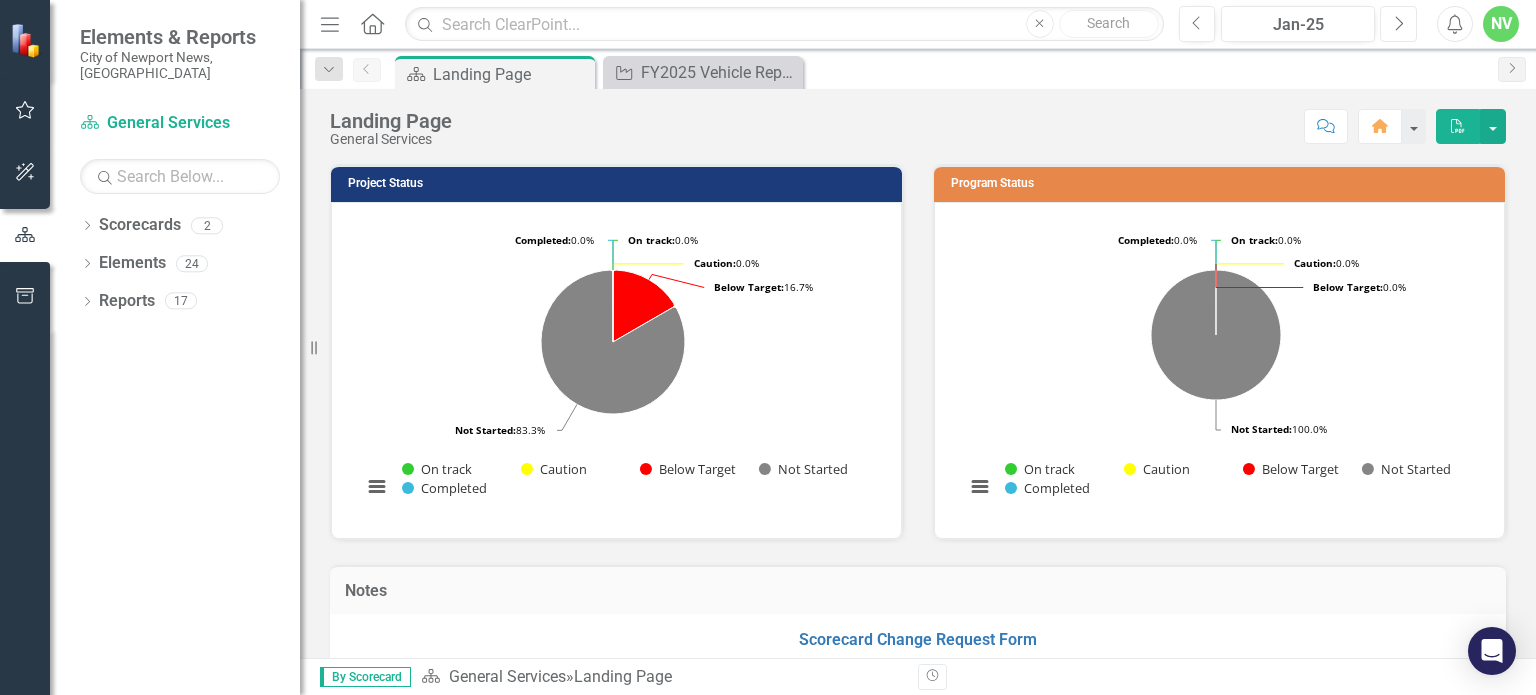 click on "Next" at bounding box center (1398, 24) 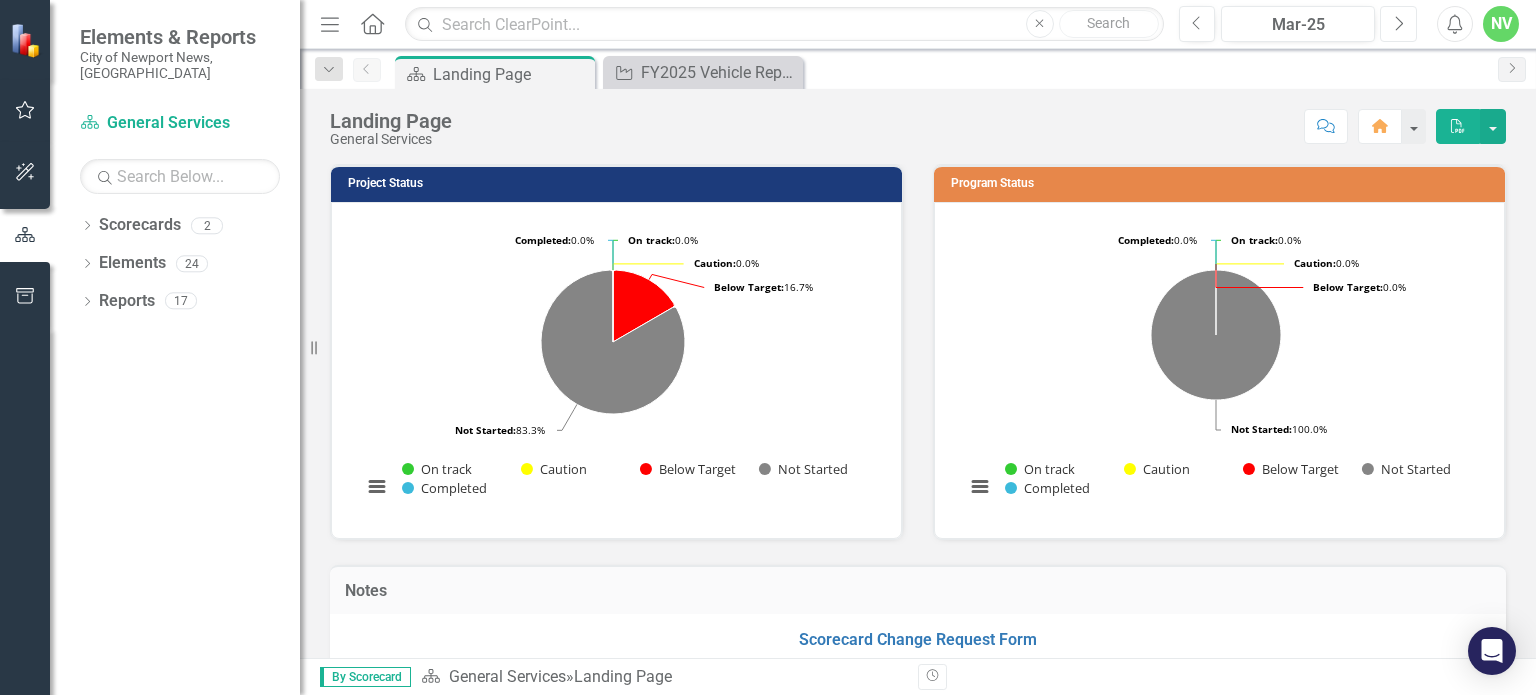 click on "Next" at bounding box center [1398, 24] 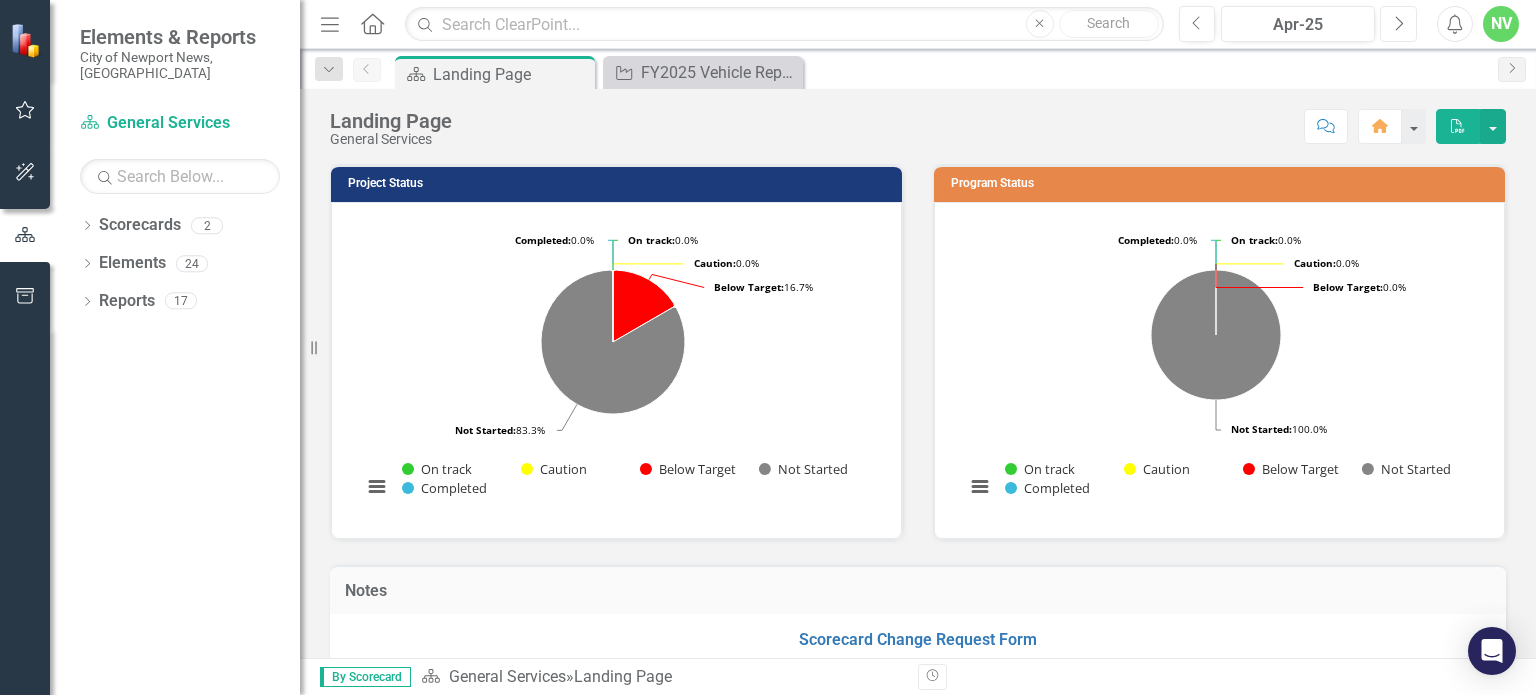 click on "Next" at bounding box center (1398, 24) 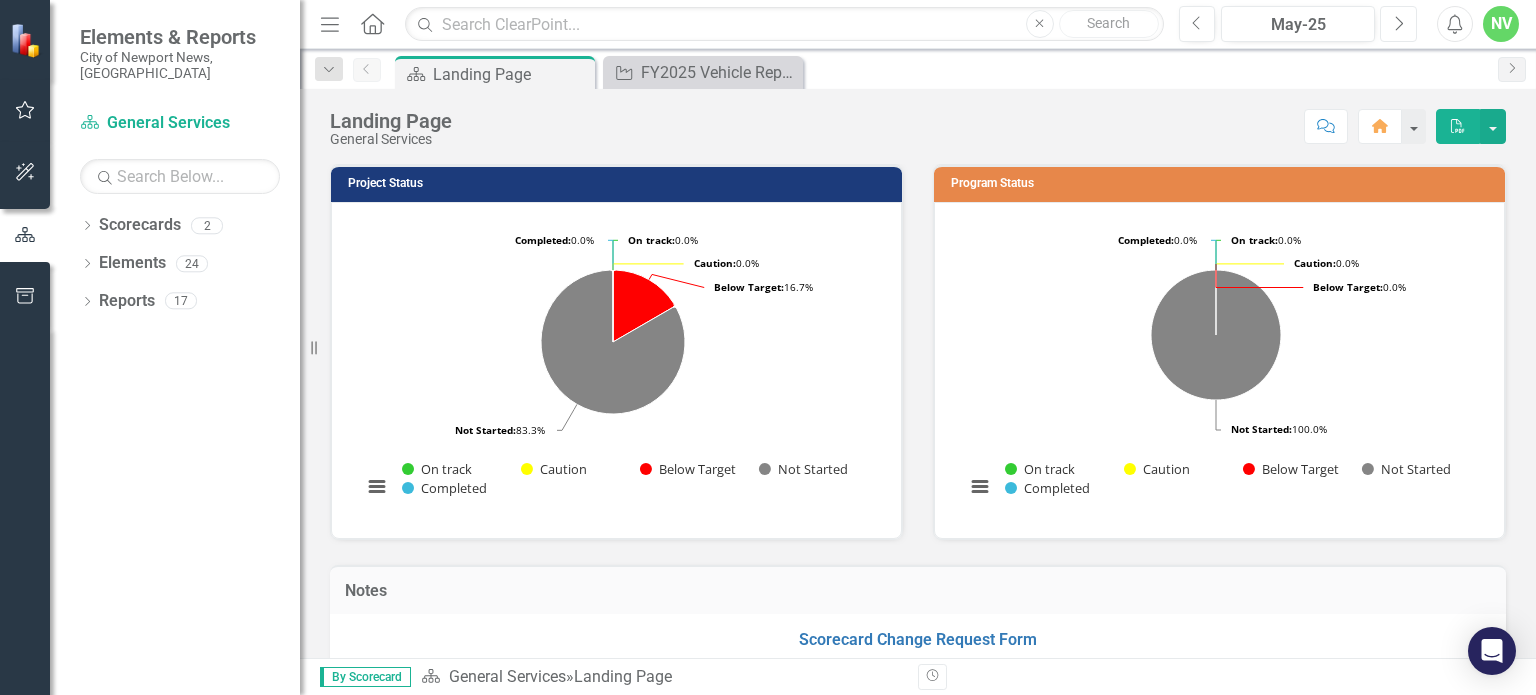 click on "Next" at bounding box center (1398, 24) 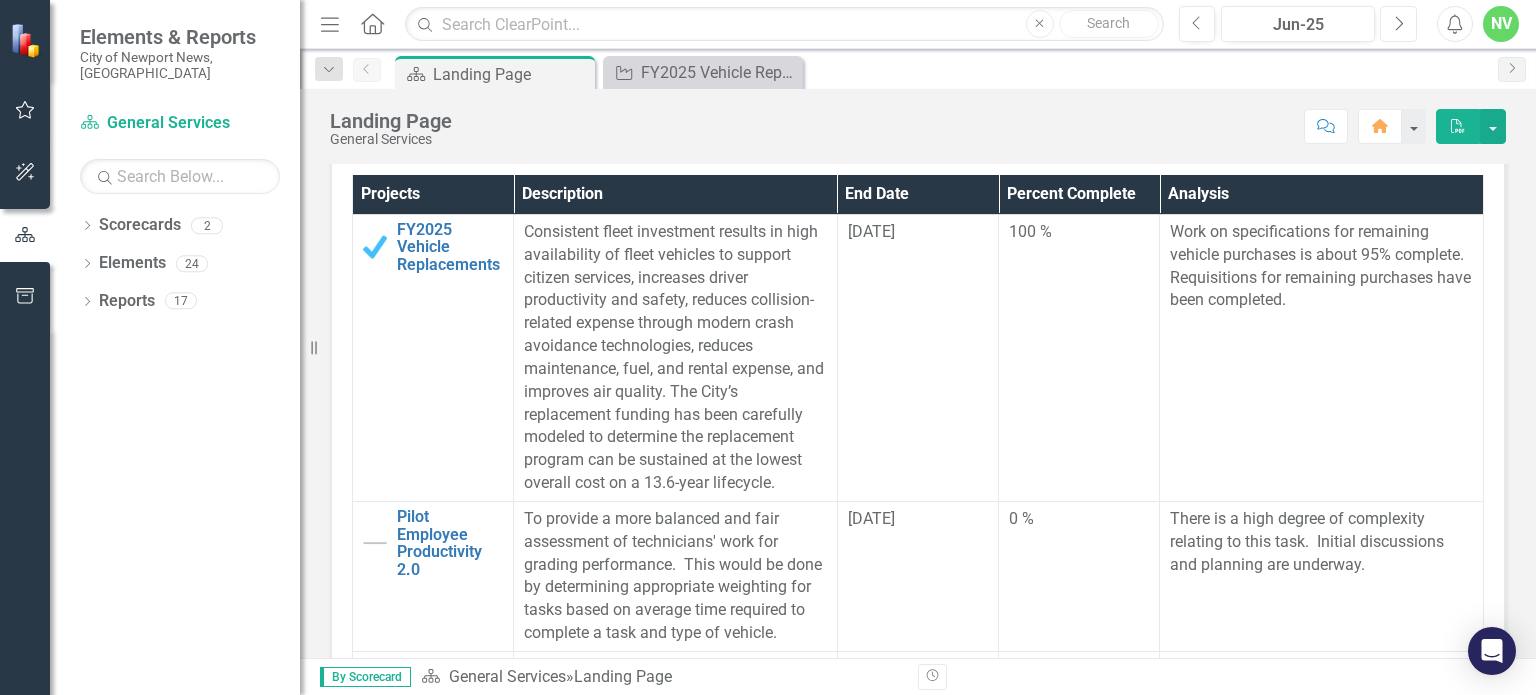 scroll, scrollTop: 577, scrollLeft: 0, axis: vertical 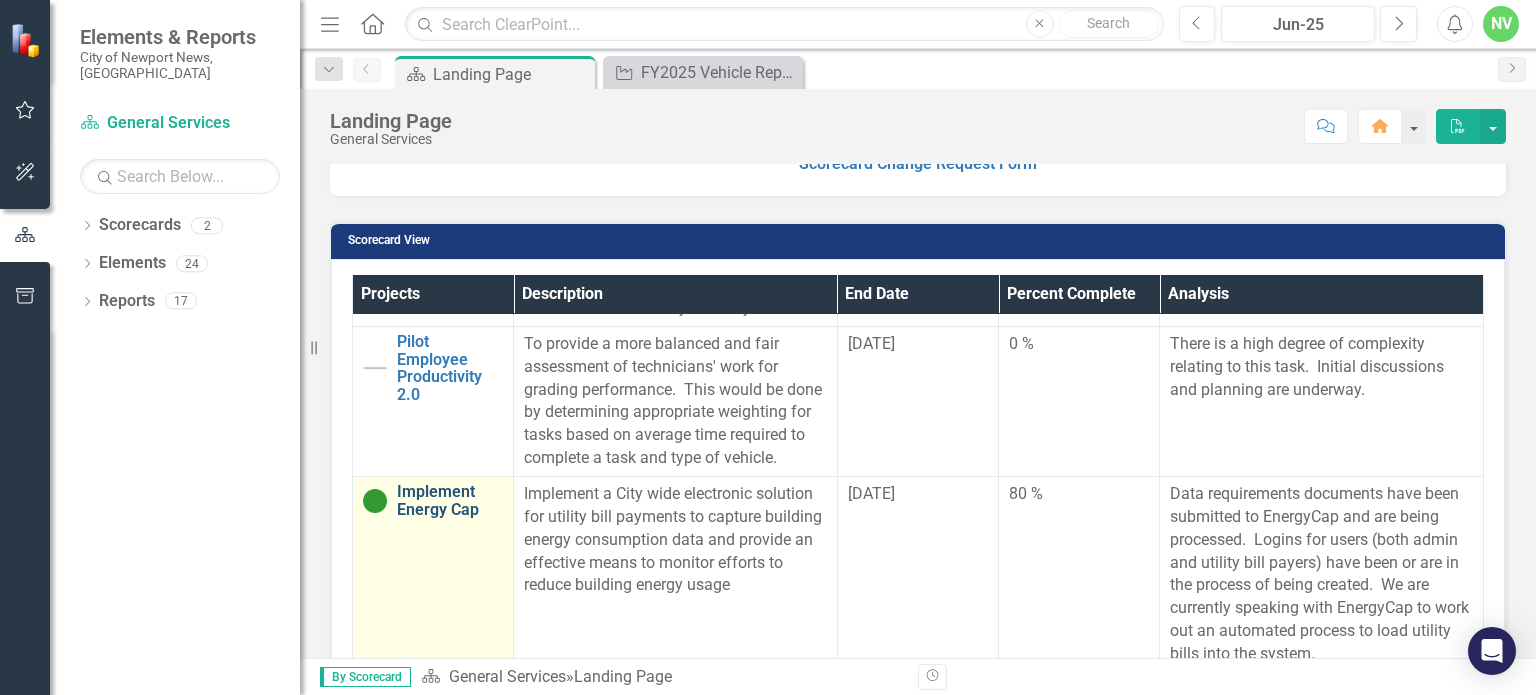 click on "Implement Energy Cap" at bounding box center [450, 500] 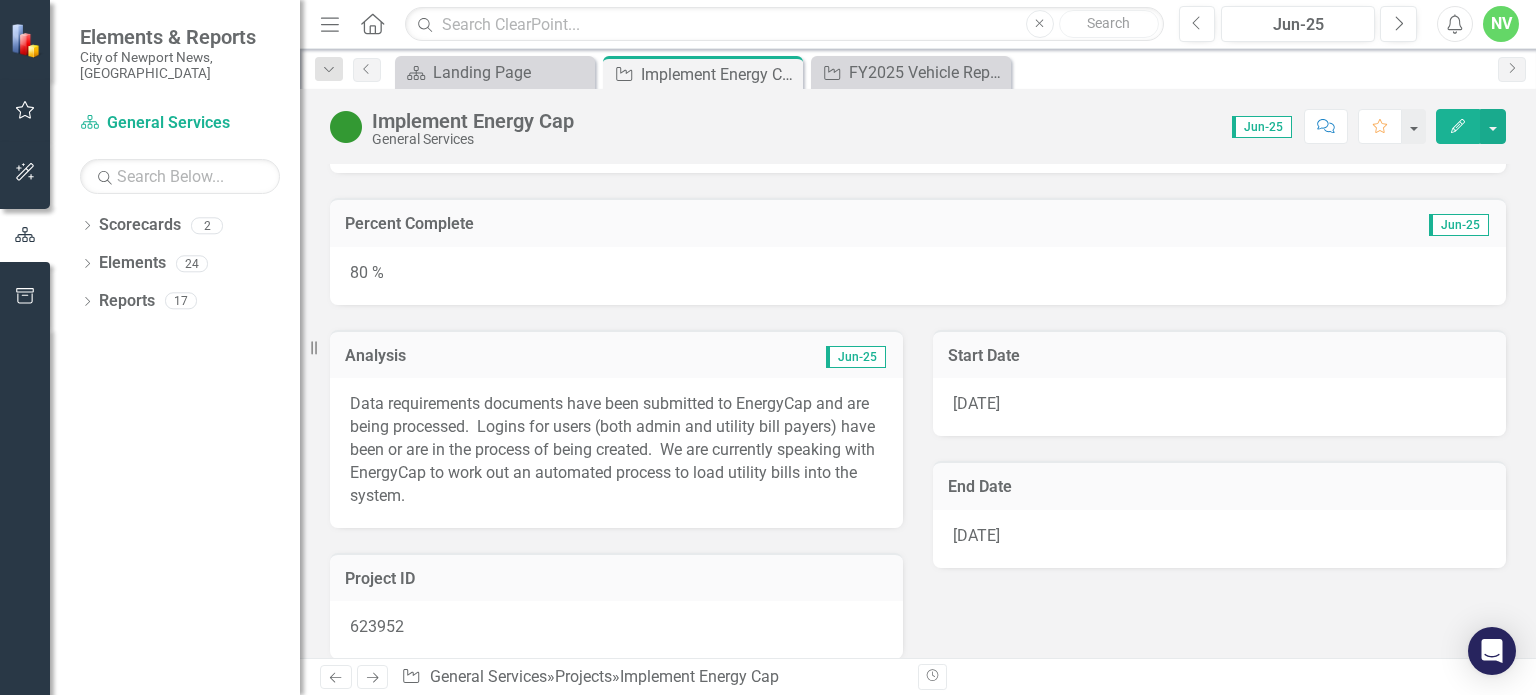 scroll, scrollTop: 116, scrollLeft: 0, axis: vertical 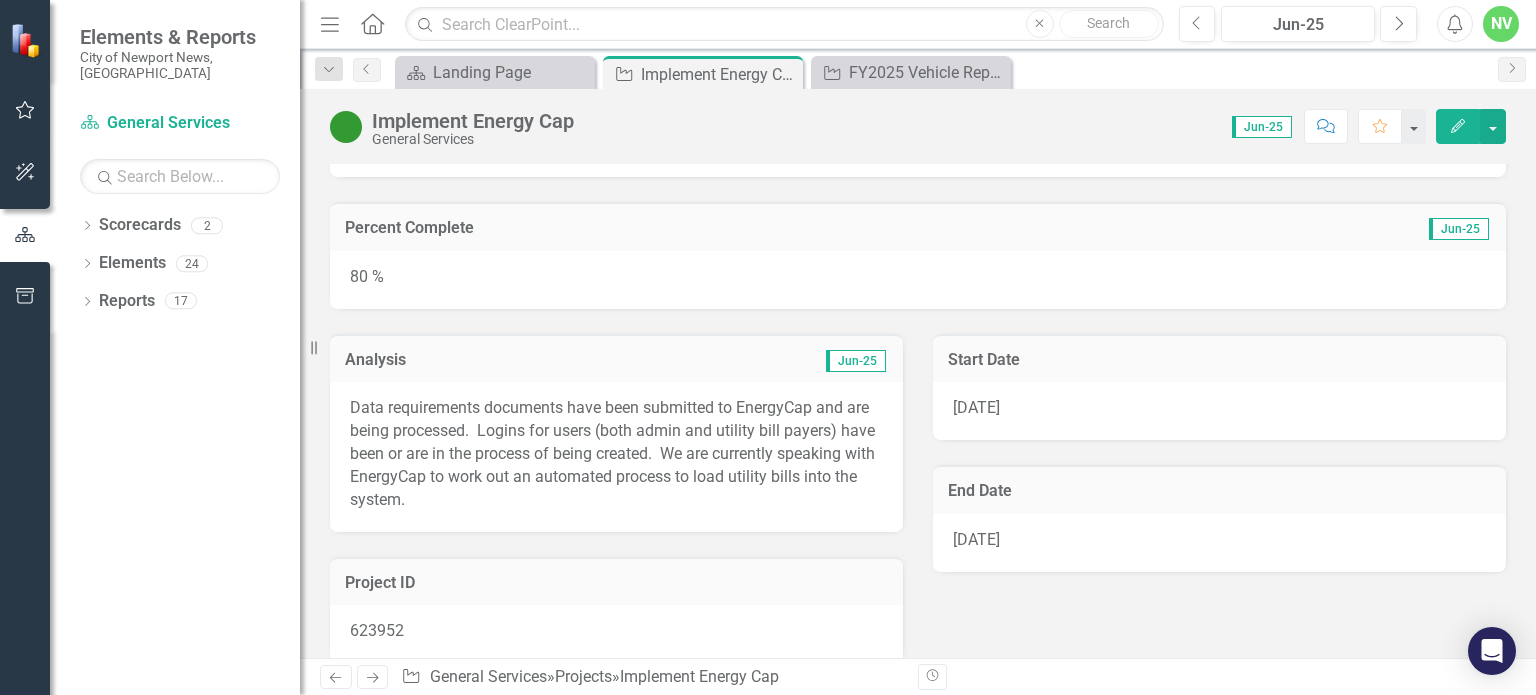 click 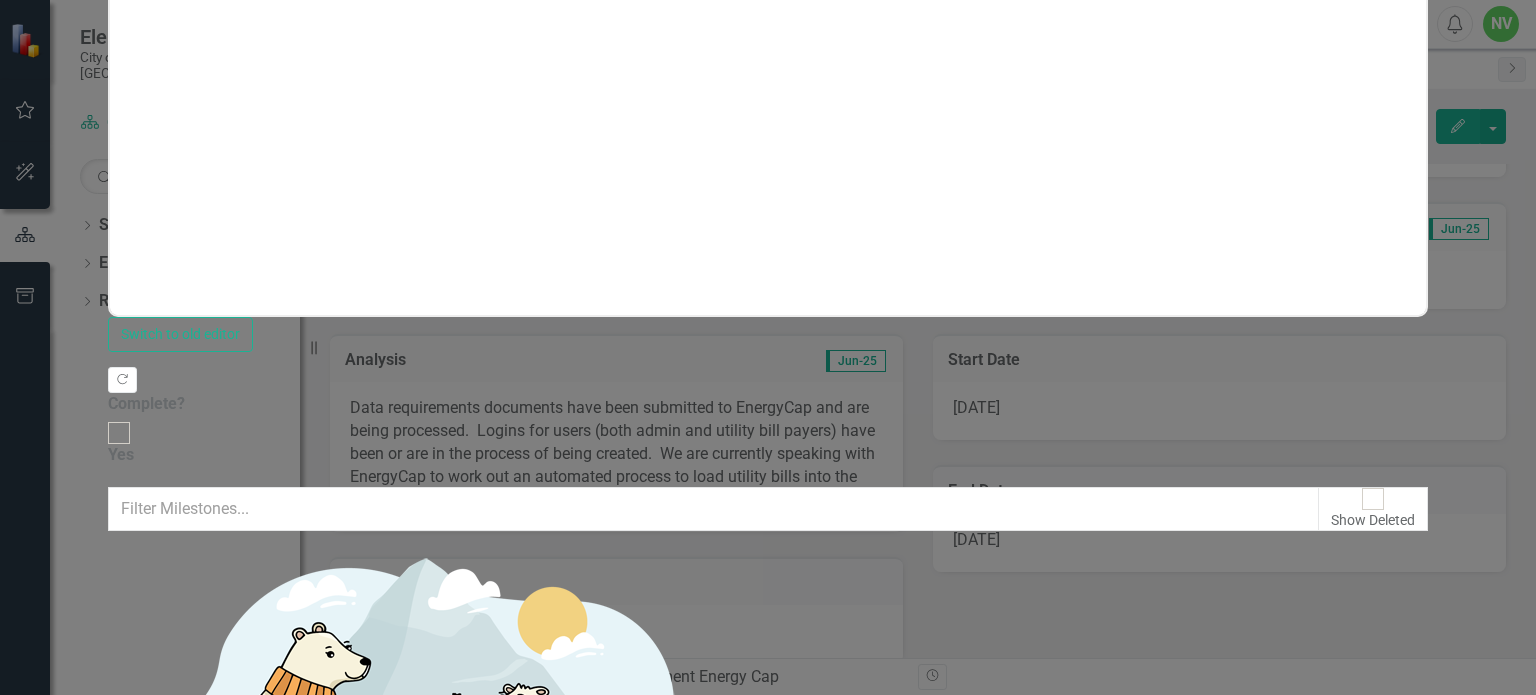 scroll, scrollTop: 0, scrollLeft: 0, axis: both 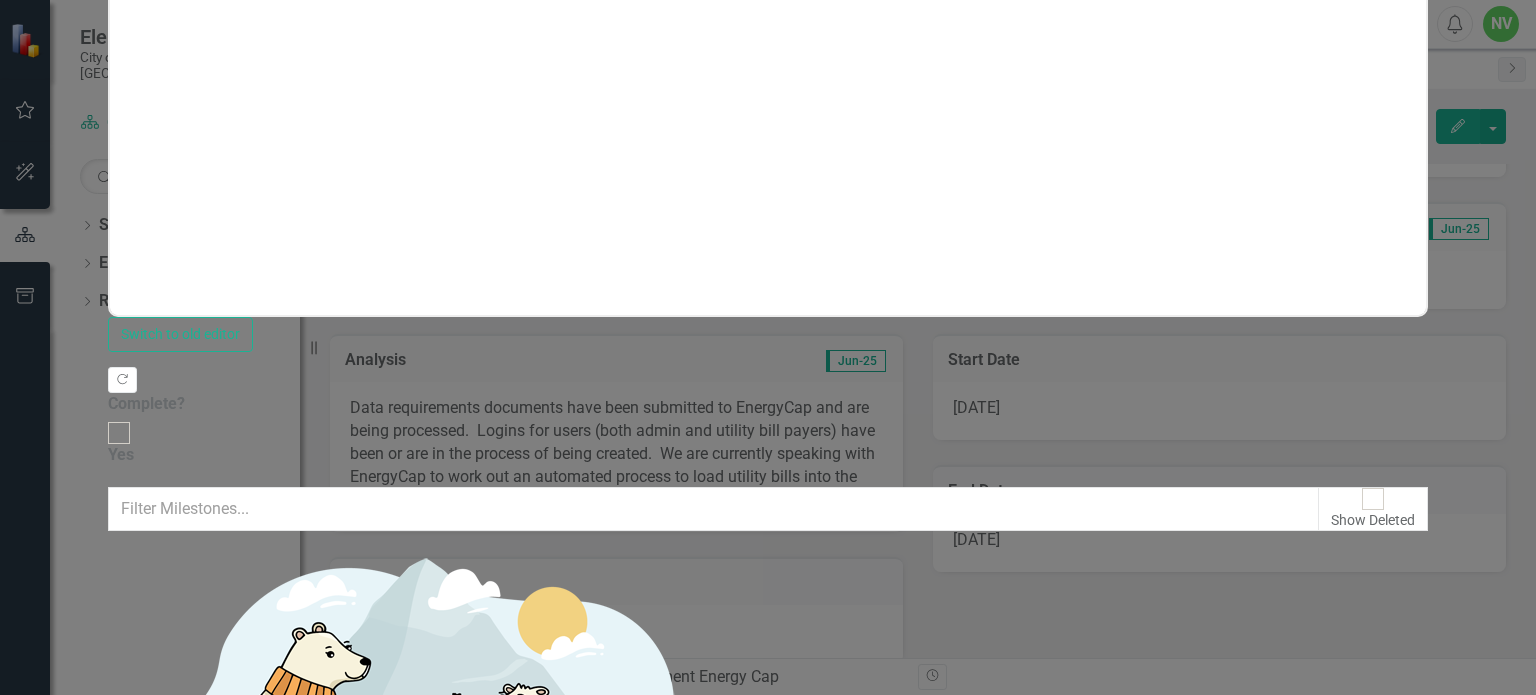 click on "Dropdown Menu" 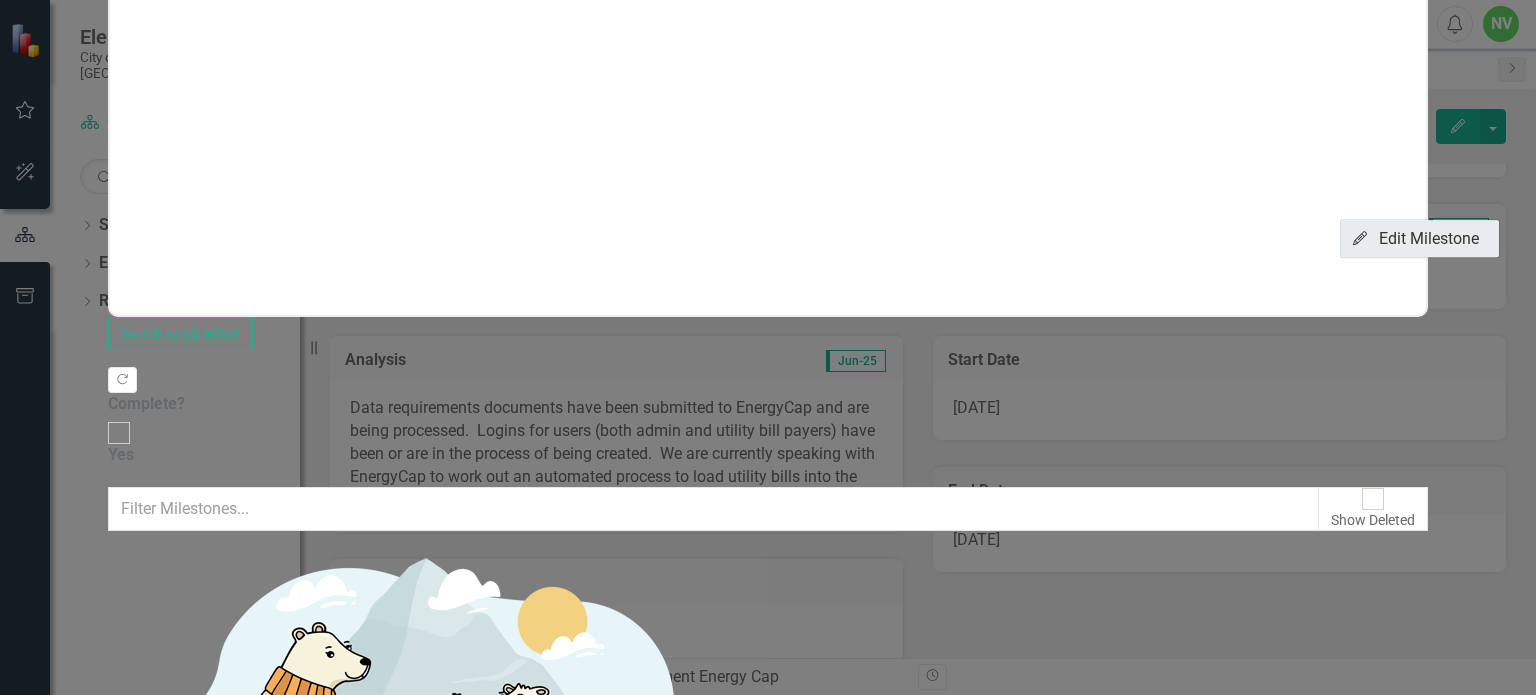 click on "Edit Edit Milestone" at bounding box center (1420, 238) 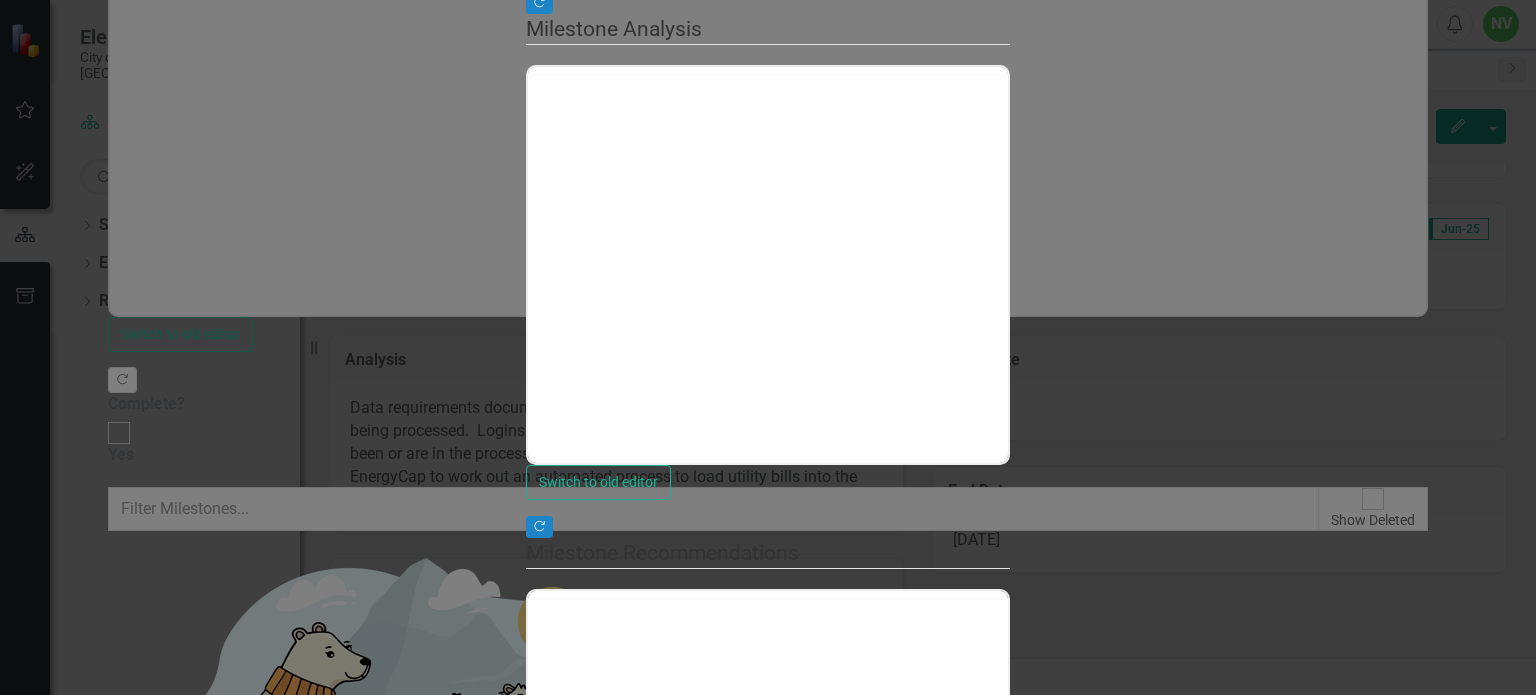 type on "87" 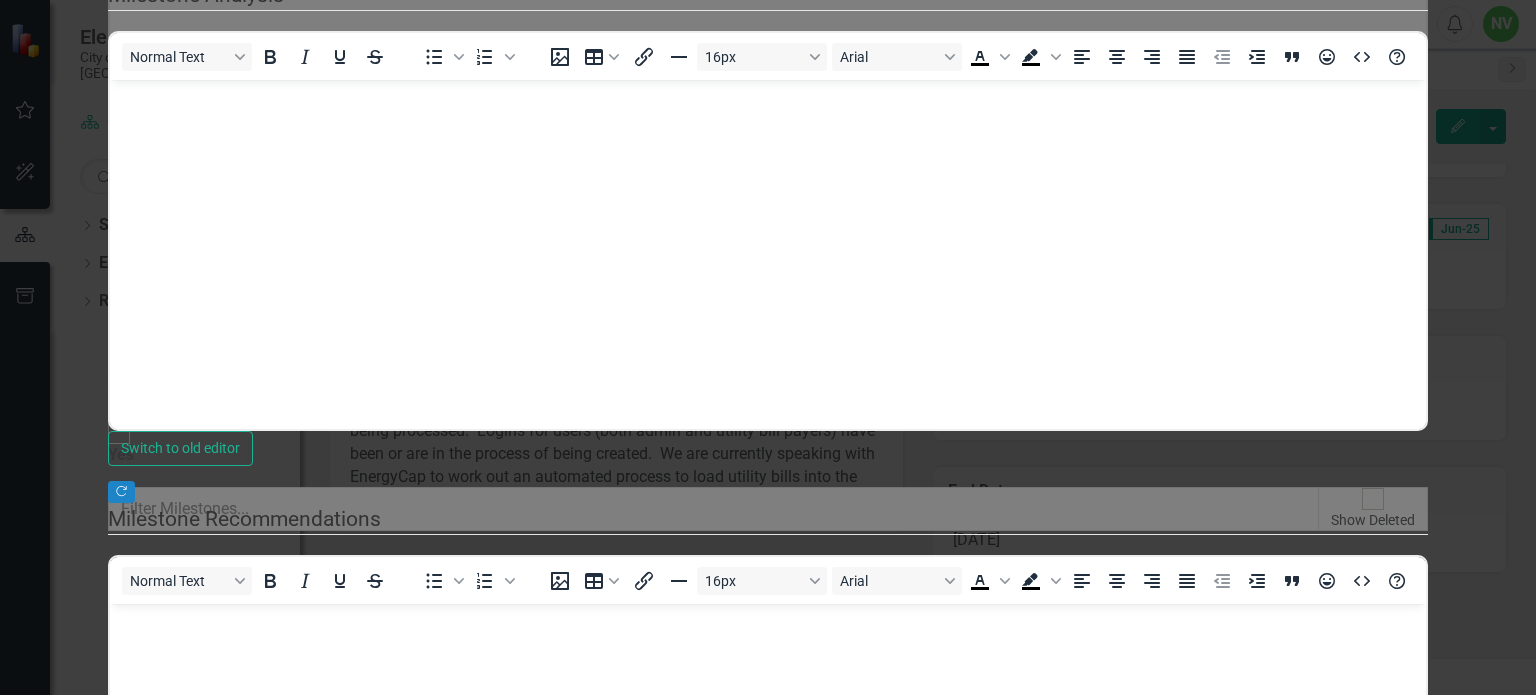 scroll, scrollTop: 0, scrollLeft: 0, axis: both 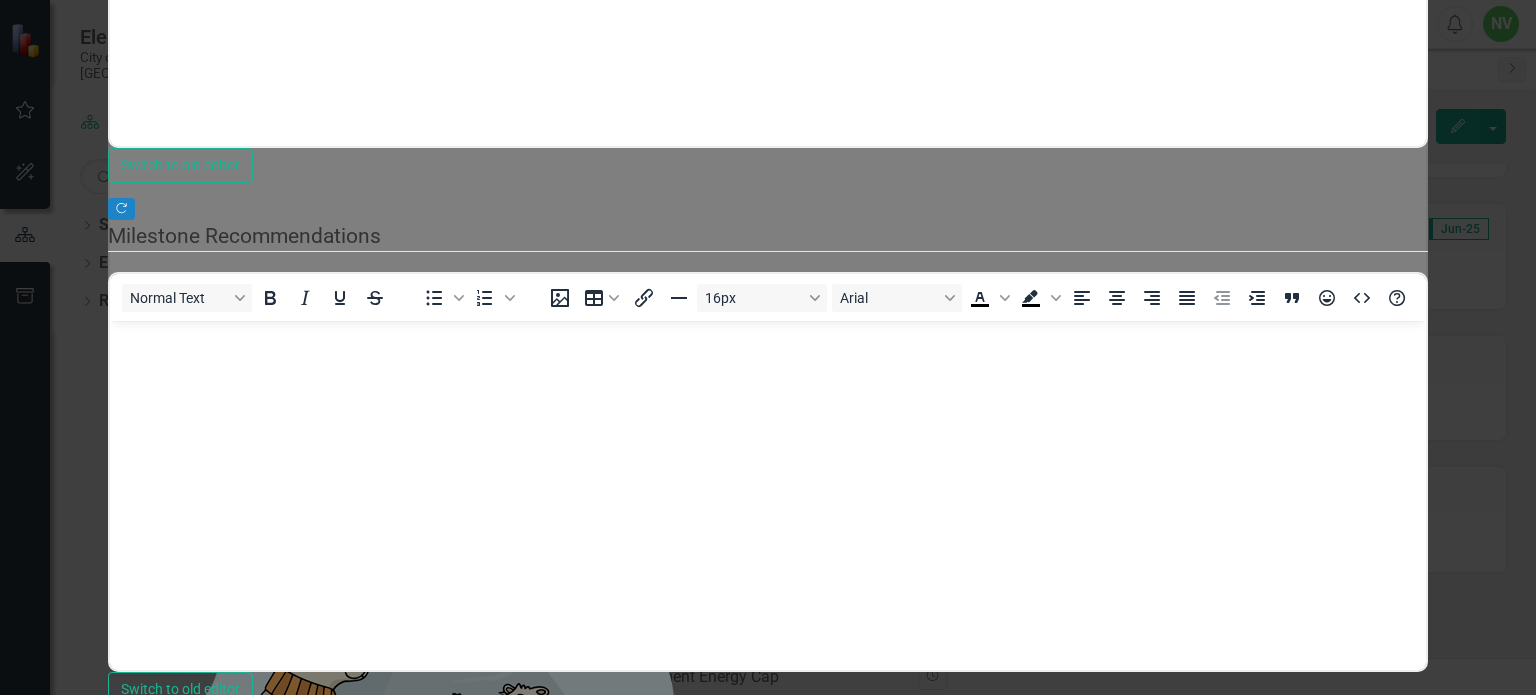 click on "Update Fields" at bounding box center (157, -526) 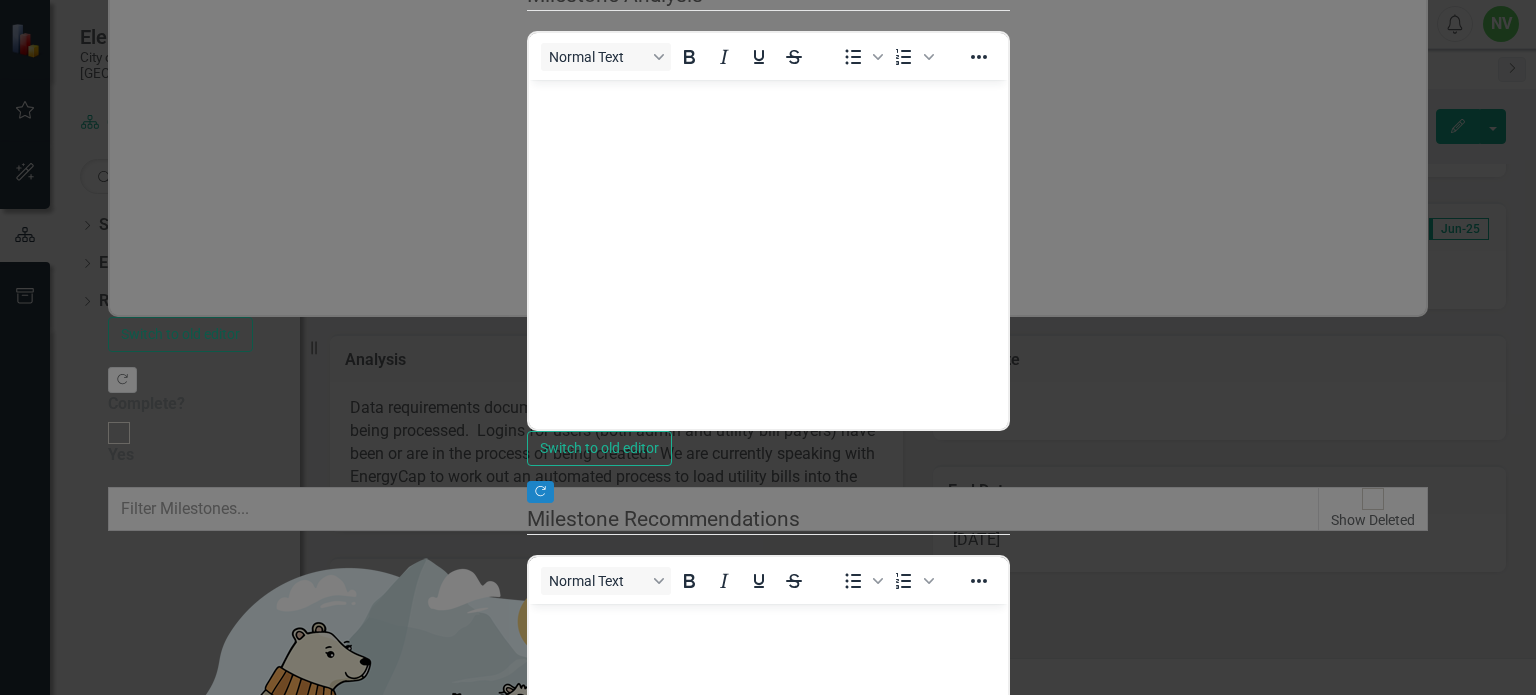 type on "100" 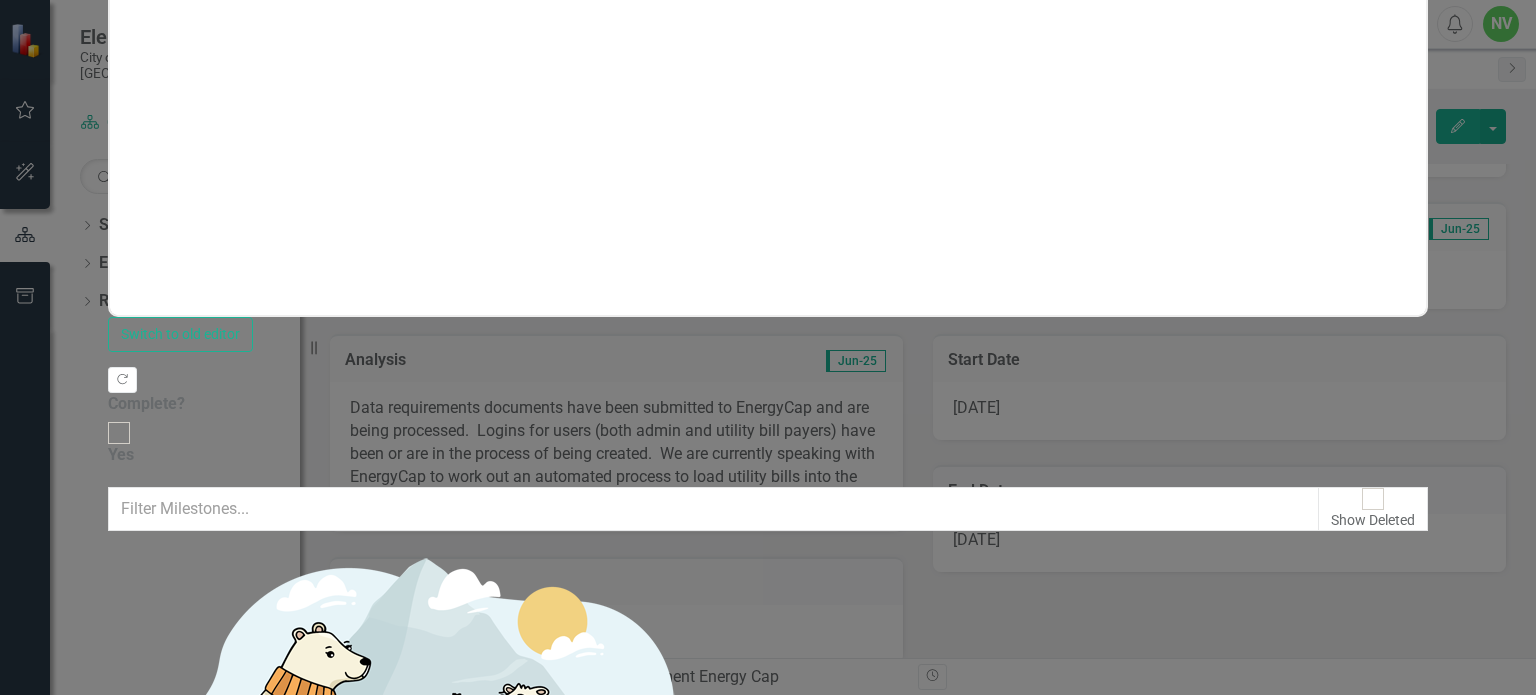 click on "Save" at bounding box center [204, 1668] 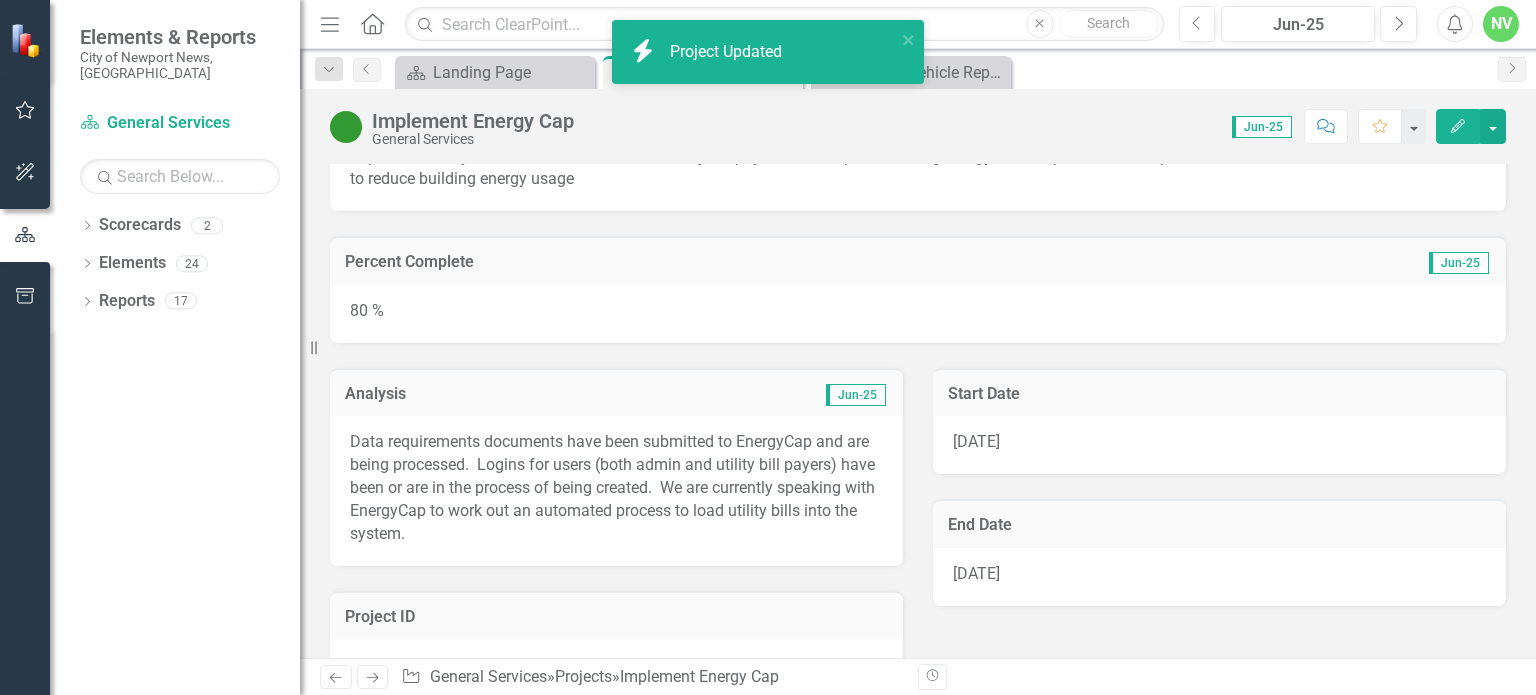 scroll, scrollTop: 76, scrollLeft: 0, axis: vertical 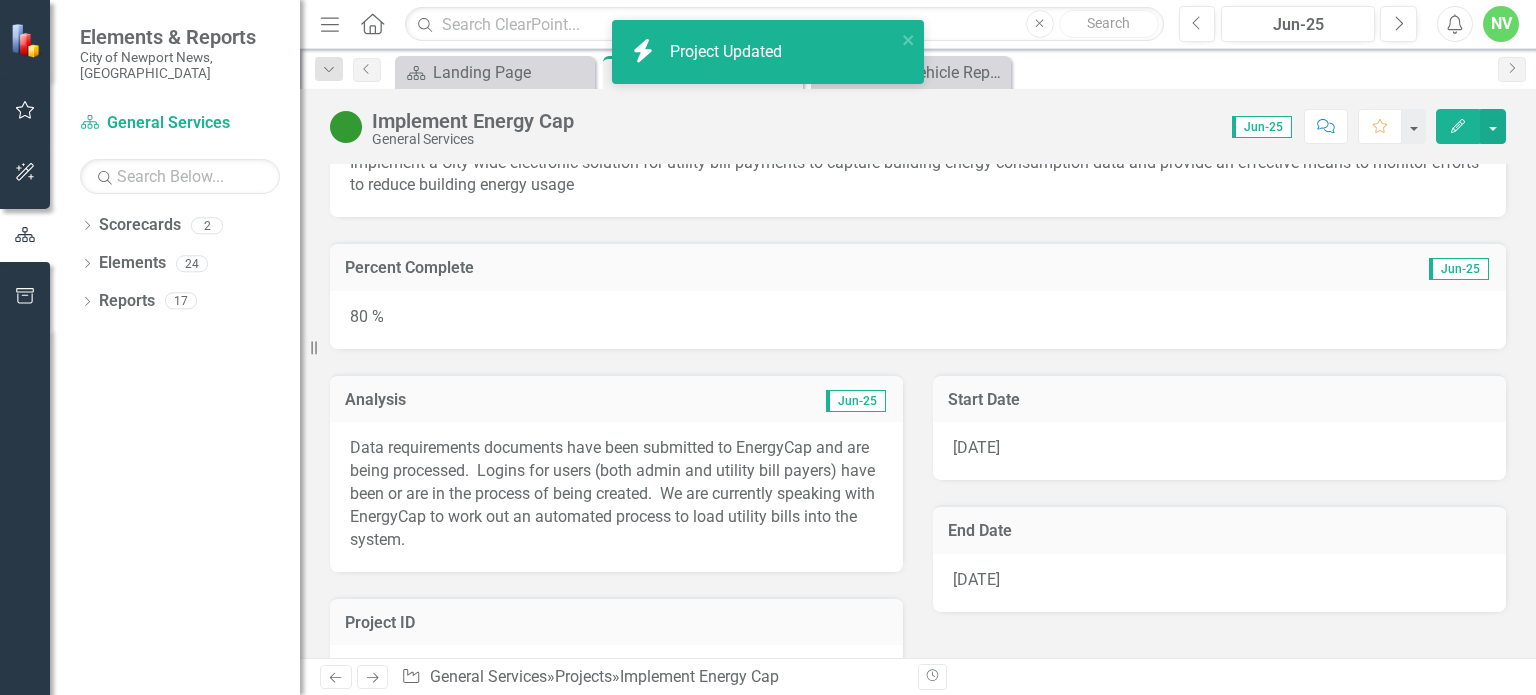 click on "80 %" at bounding box center (918, 320) 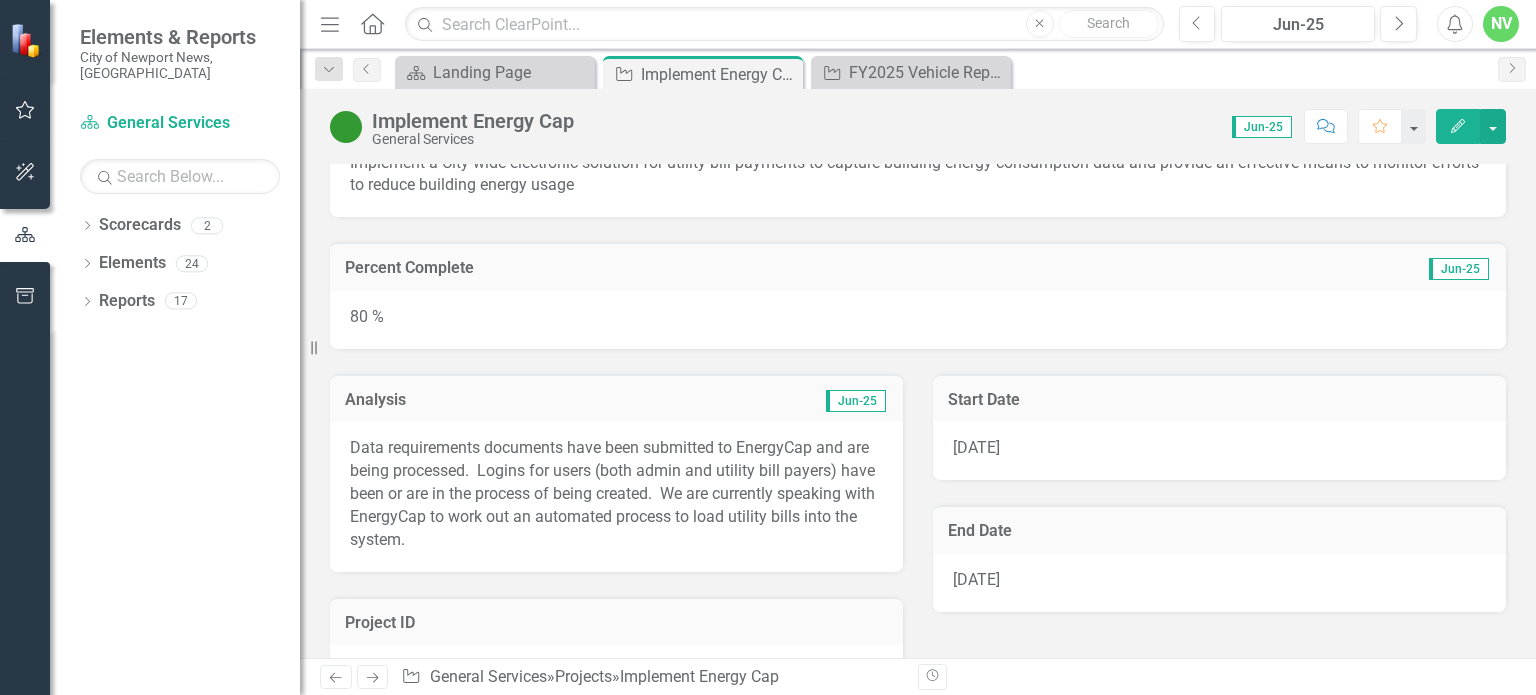 click on "80 %" at bounding box center [918, 320] 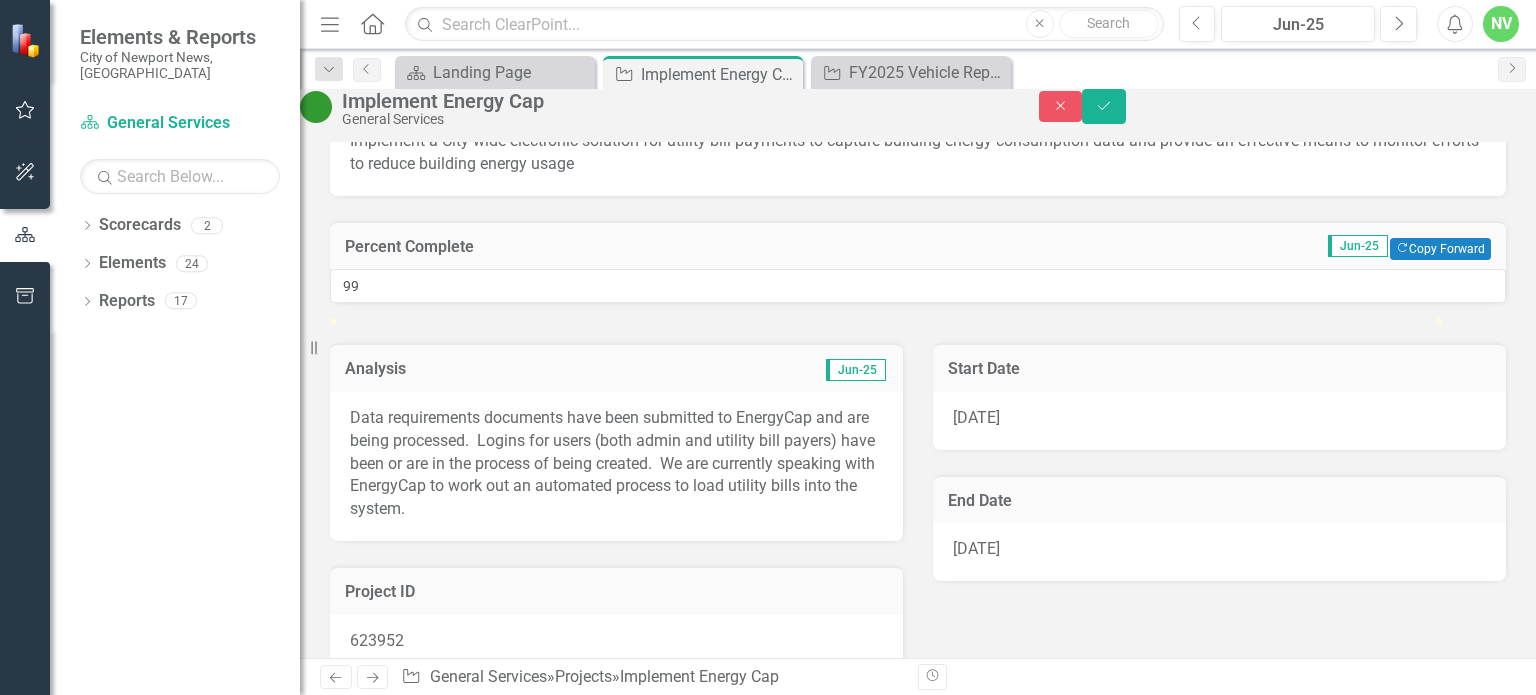 drag, startPoint x: 1240, startPoint y: 383, endPoint x: 1496, endPoint y: 422, distance: 258.95367 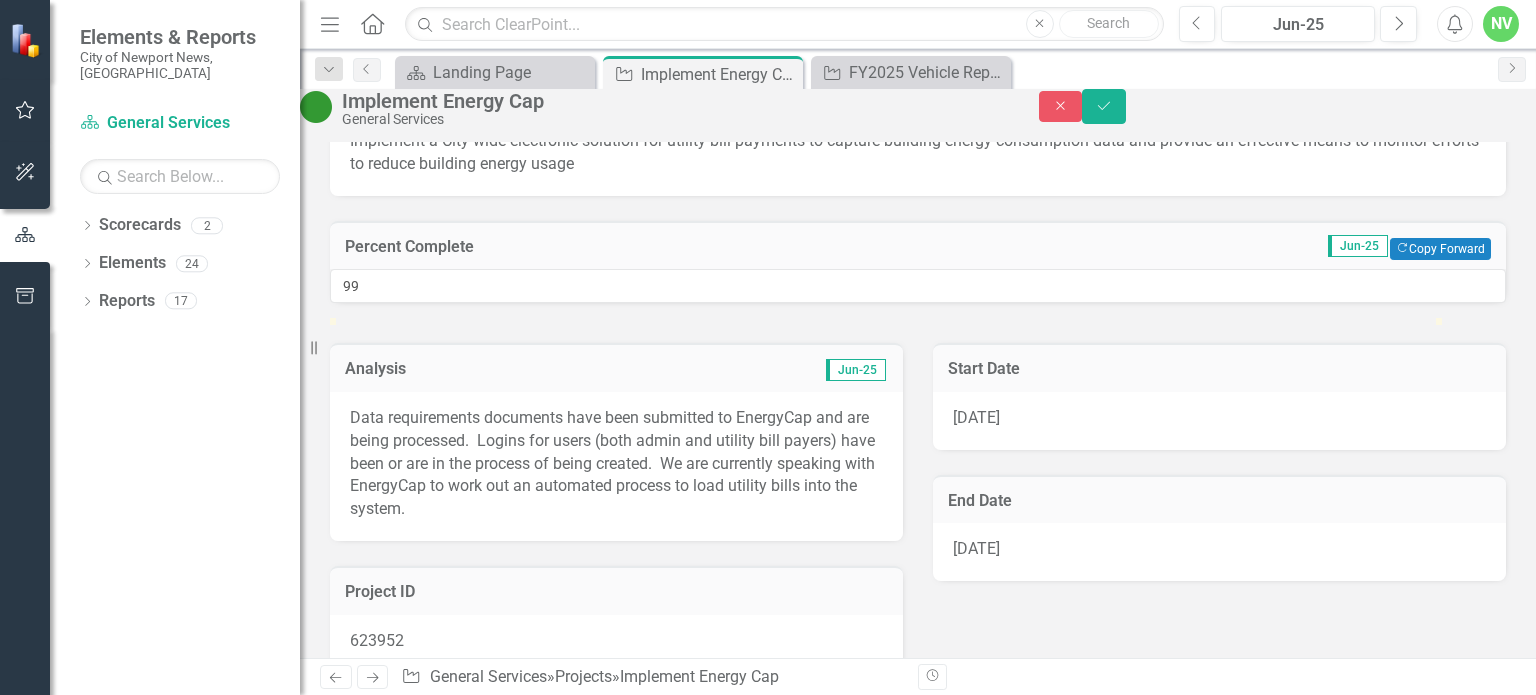 click on "Percent Complete Jun-25 Copy Forward  Copy Forward  99" at bounding box center (918, 257) 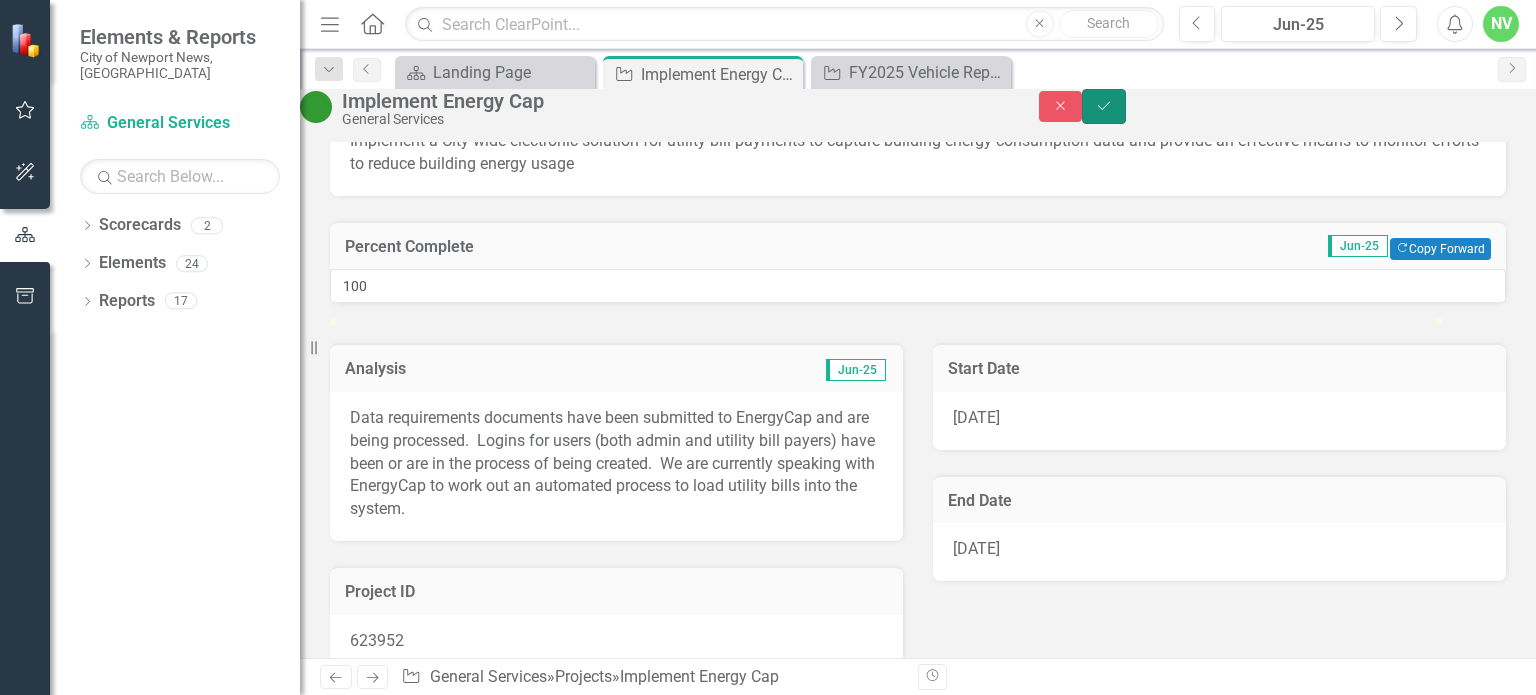 click on "Save" at bounding box center [1104, 106] 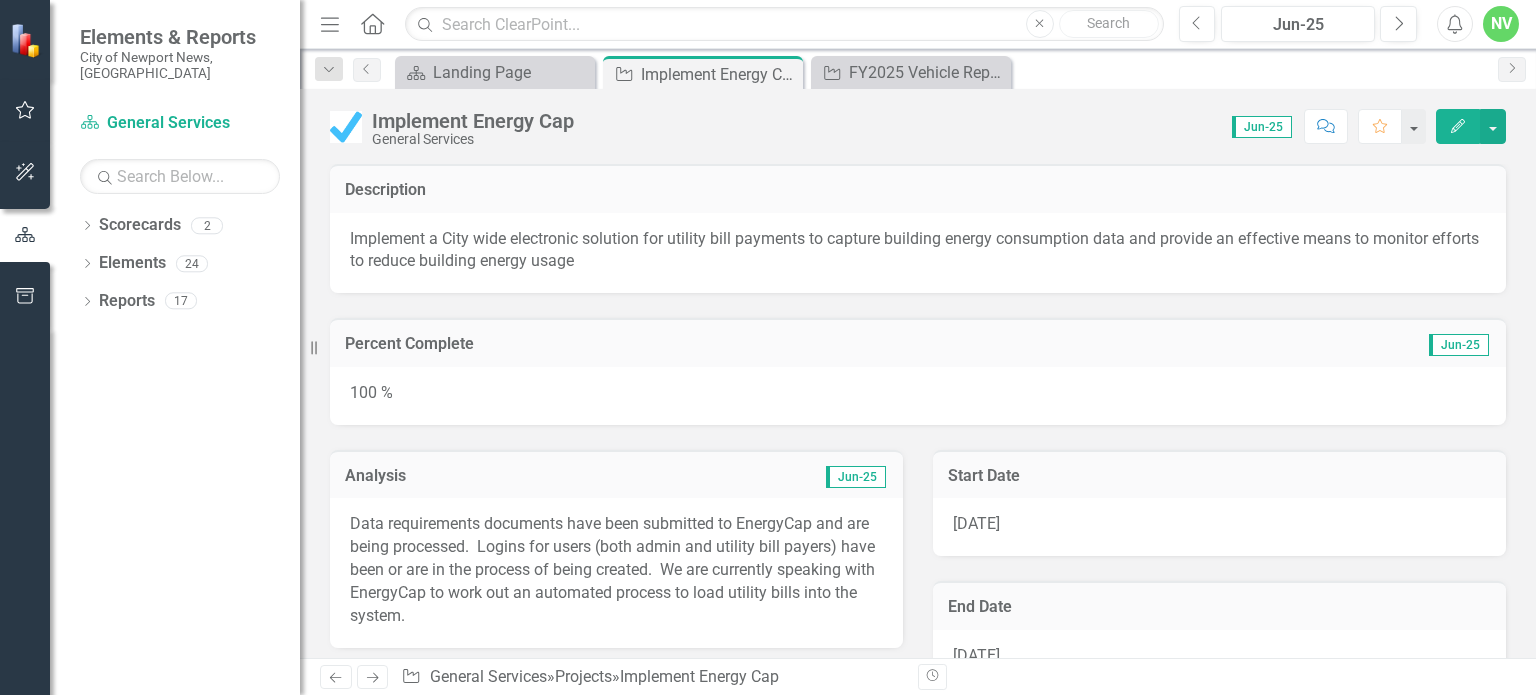 click on "Data requirements documents have been submitted to EnergyCap and are being processed.  Logins for users (both admin and utility bill payers) have been or are in the process of being created.  We are currently speaking with EnergyCap to work out an automated process to load utility bills into the system." at bounding box center (616, 570) 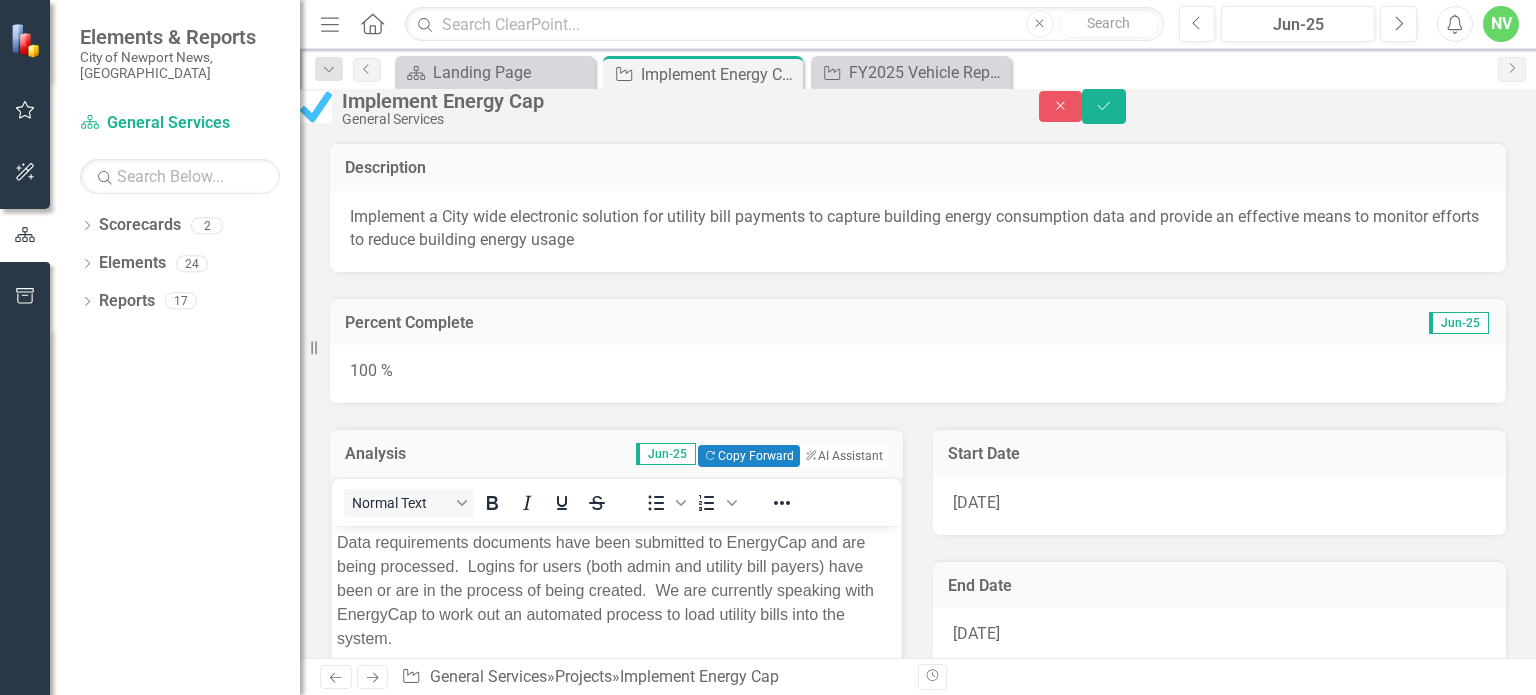 scroll, scrollTop: 0, scrollLeft: 0, axis: both 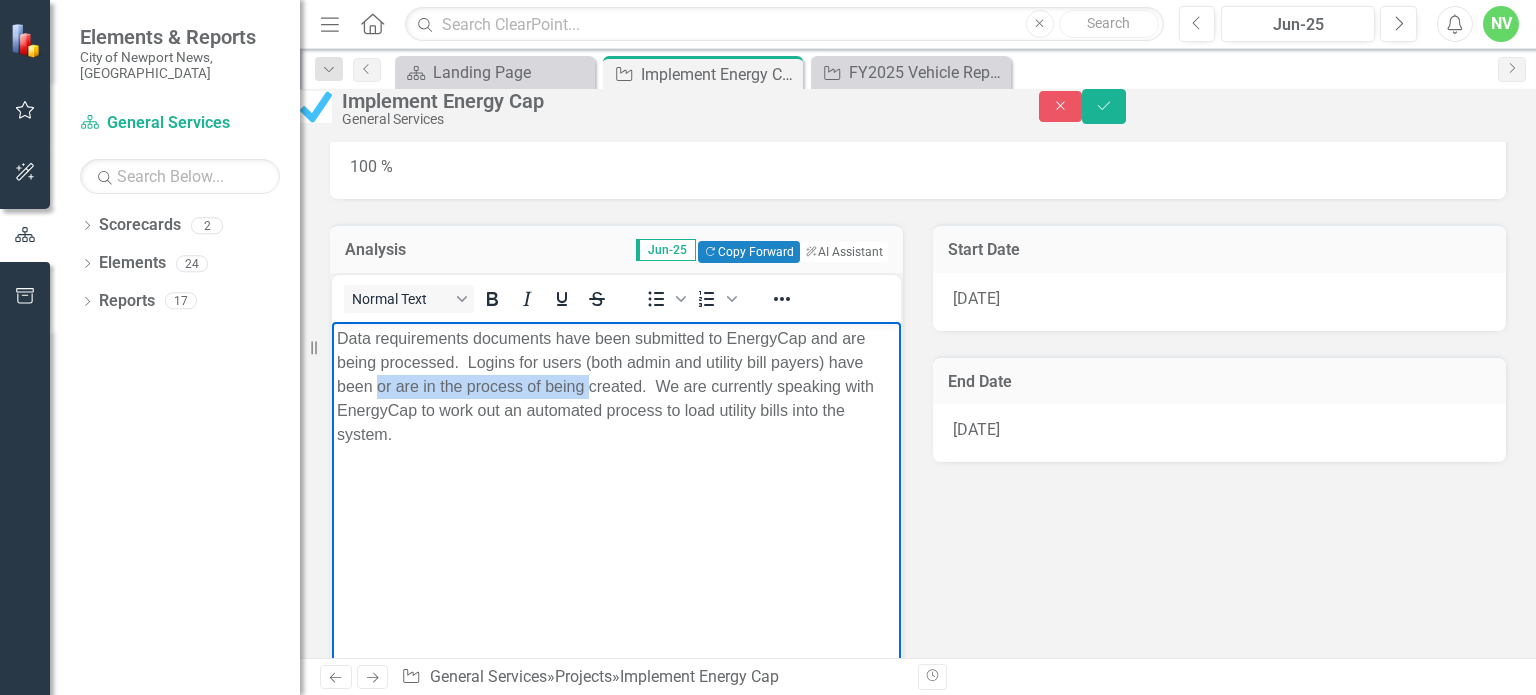 drag, startPoint x: 474, startPoint y: 389, endPoint x: 689, endPoint y: 391, distance: 215.00931 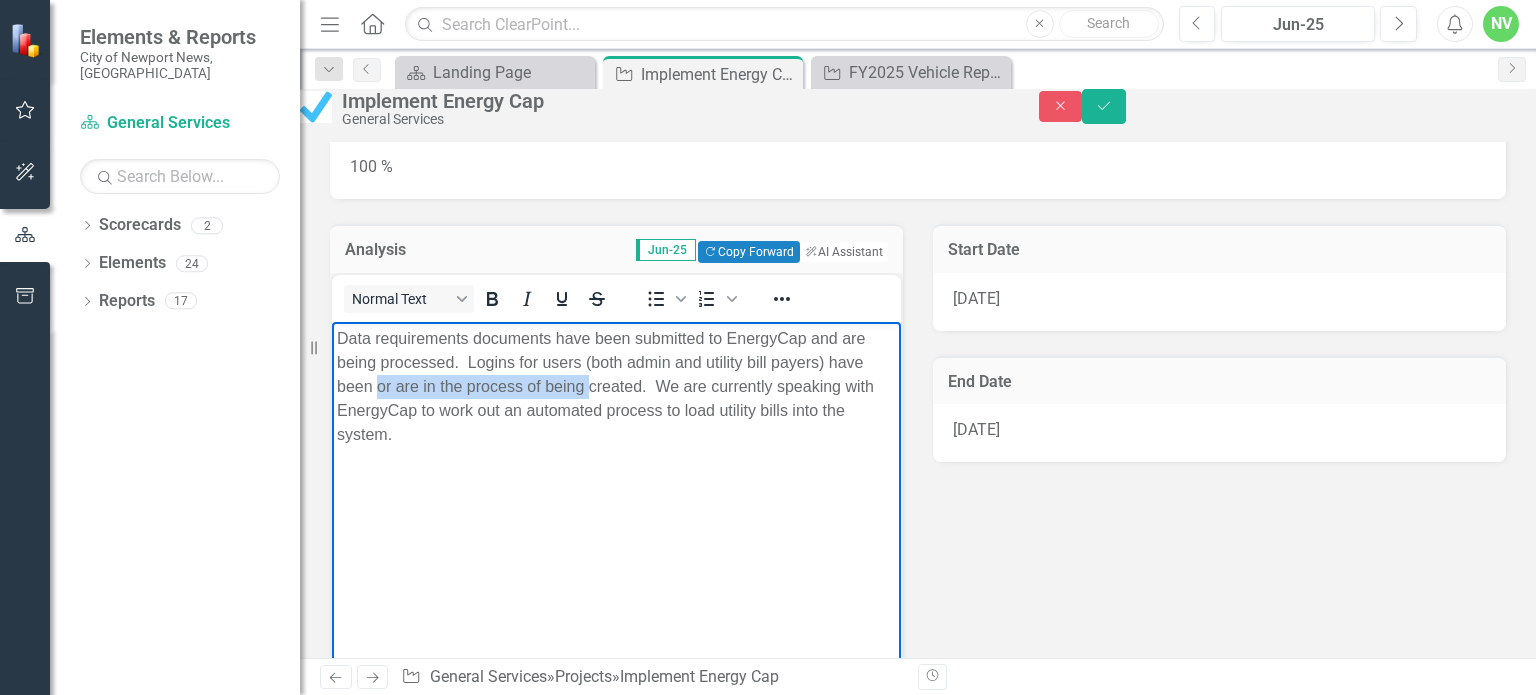 click on "Data requirements documents have been submitted to EnergyCap and are being processed.  Logins for users (both admin and utility bill payers) have been or are in the process of being created.  We are currently speaking with EnergyCap to work out an automated process to load utility bills into the system." at bounding box center [616, 386] 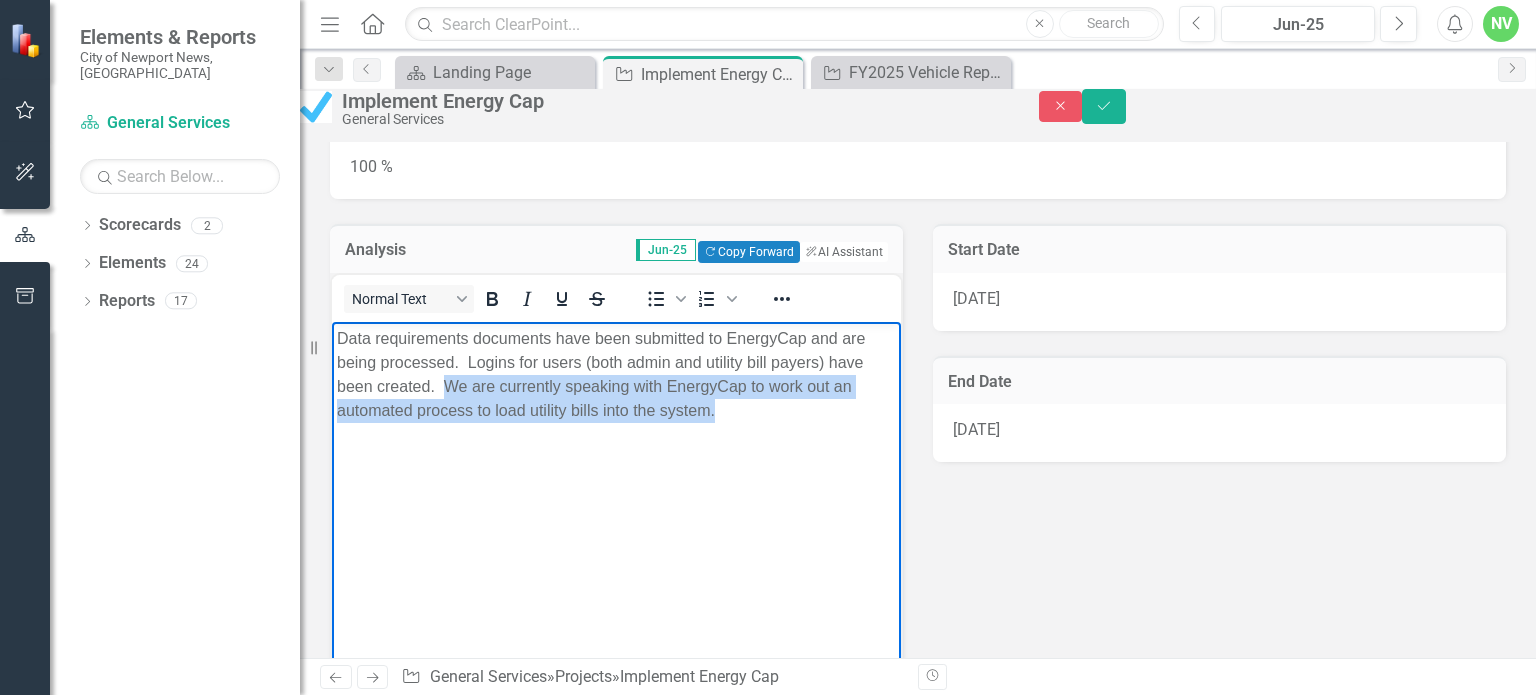 drag, startPoint x: 542, startPoint y: 388, endPoint x: 823, endPoint y: 428, distance: 283.8327 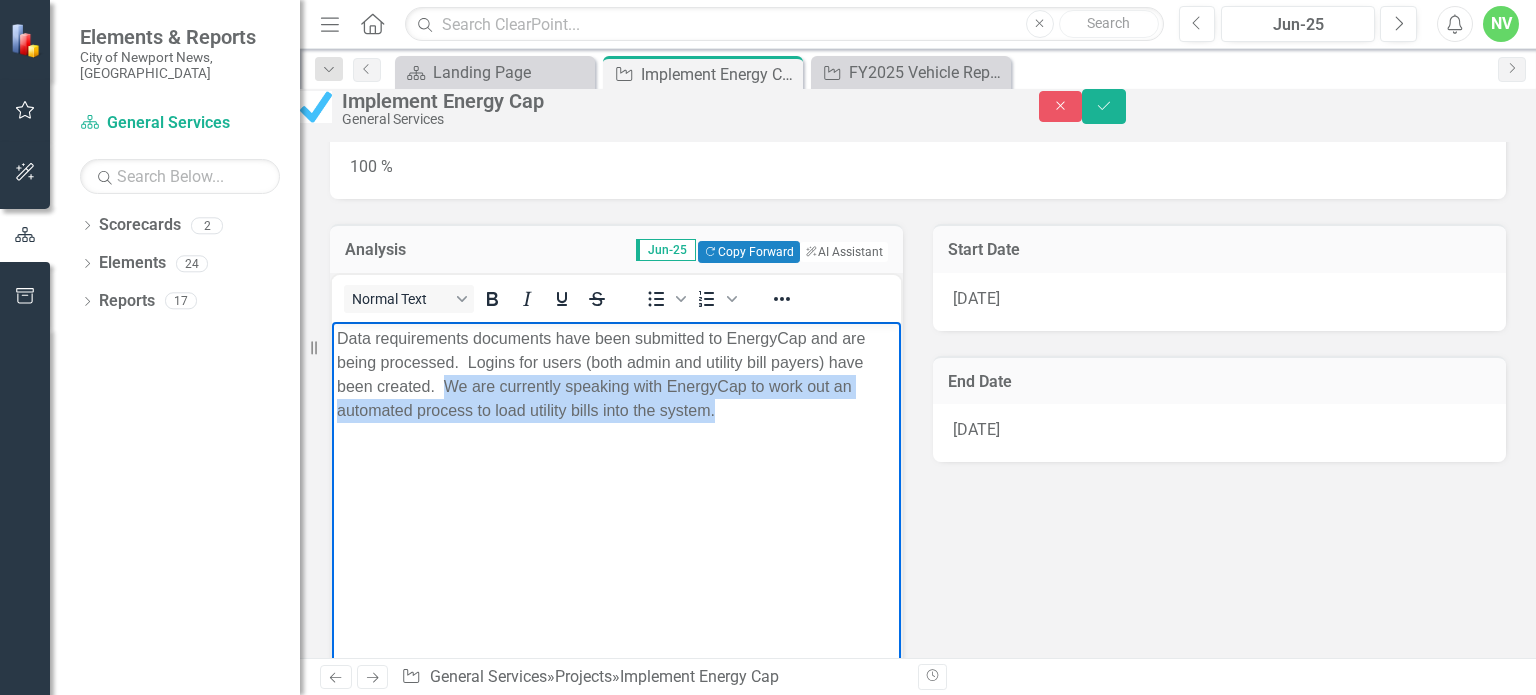 click on "Data requirements documents have been submitted to EnergyCap and are being processed.  Logins for users (both admin and utility bill payers) have been created.  We are currently speaking with EnergyCap to work out an automated process to load utility bills into the system." at bounding box center [616, 471] 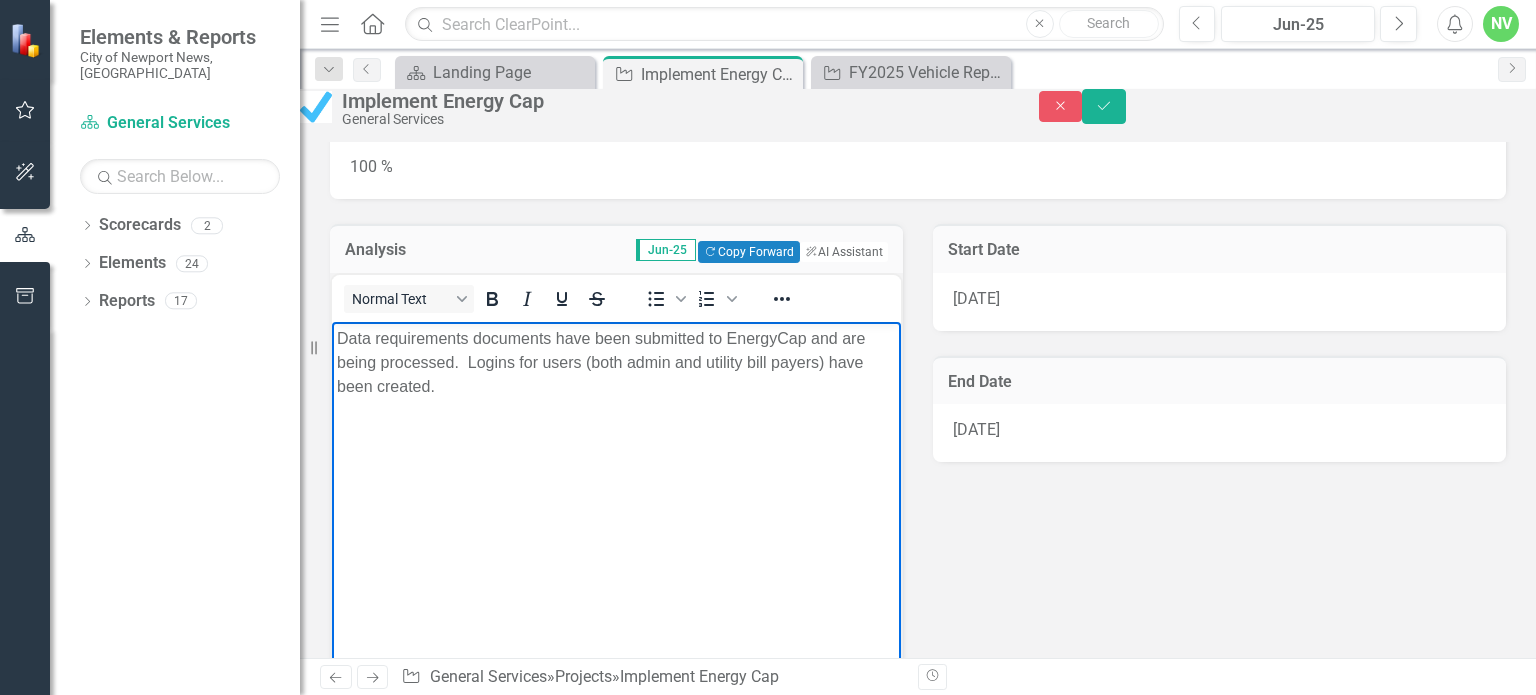 drag, startPoint x: 338, startPoint y: 337, endPoint x: 562, endPoint y: 389, distance: 229.95651 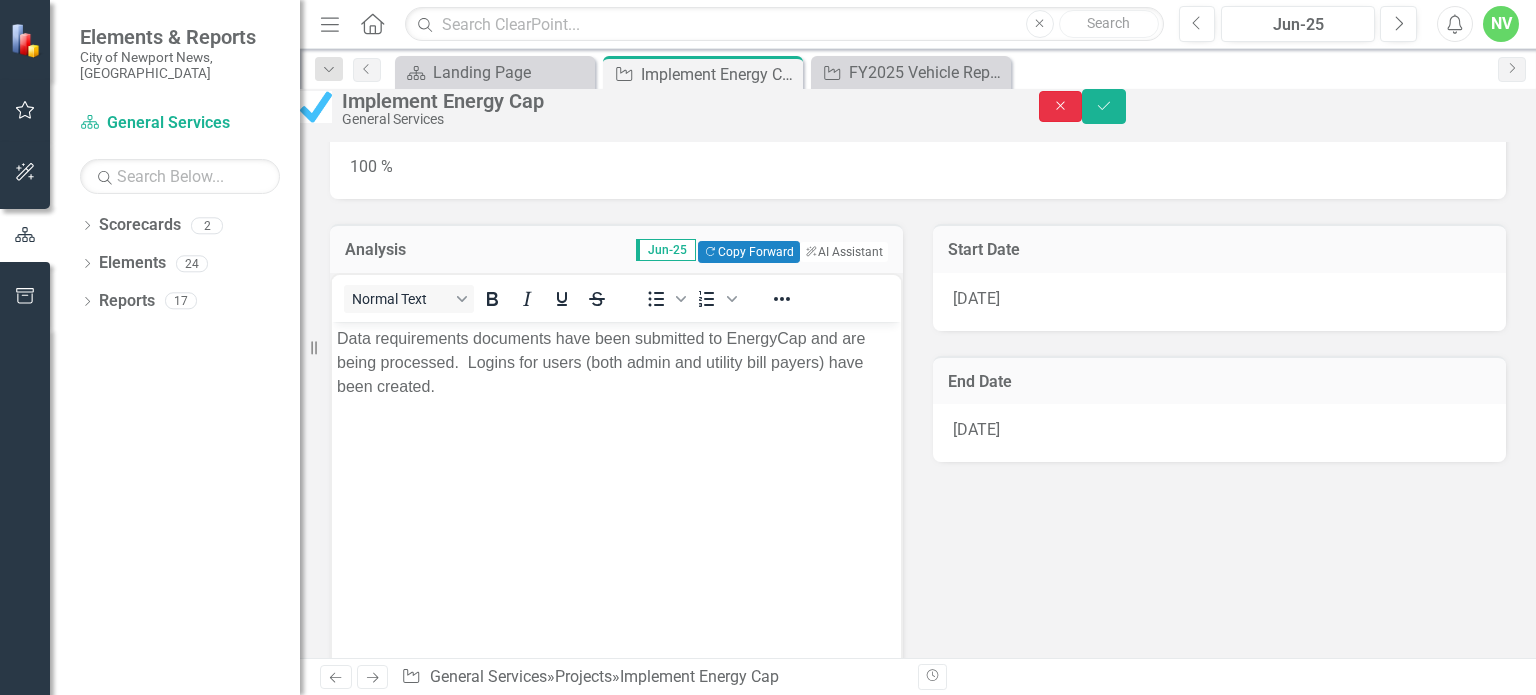 click on "Close" at bounding box center (1061, 106) 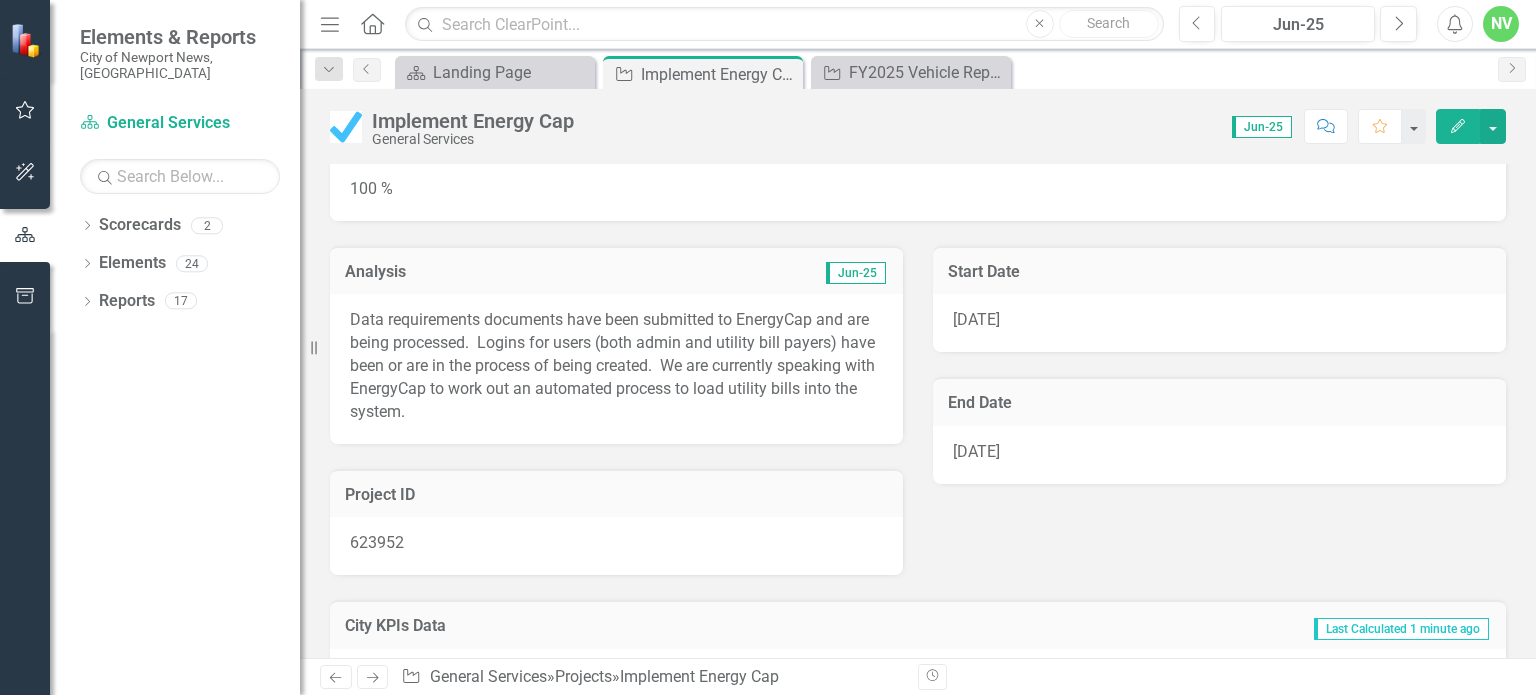 scroll, scrollTop: 0, scrollLeft: 0, axis: both 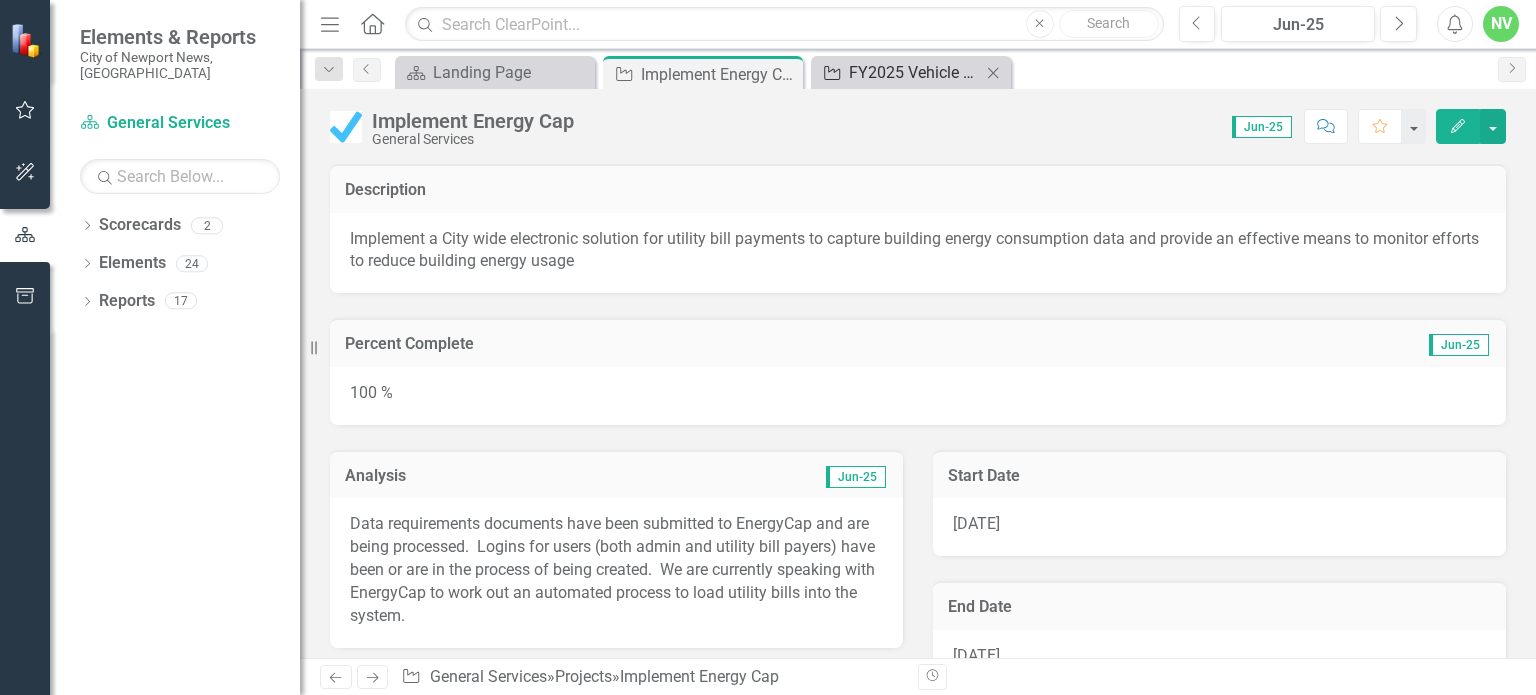 click on "FY2025 Vehicle Replacements" at bounding box center [915, 72] 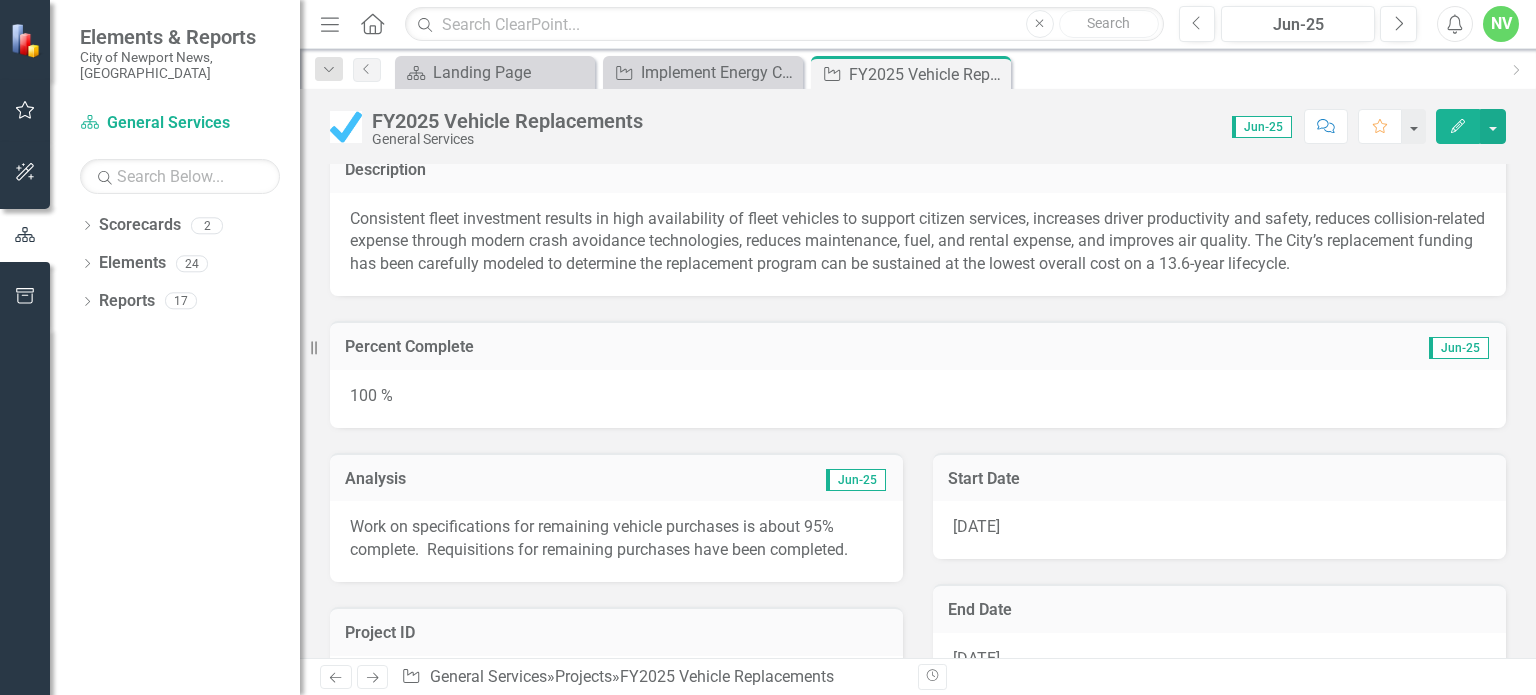 scroll, scrollTop: 21, scrollLeft: 0, axis: vertical 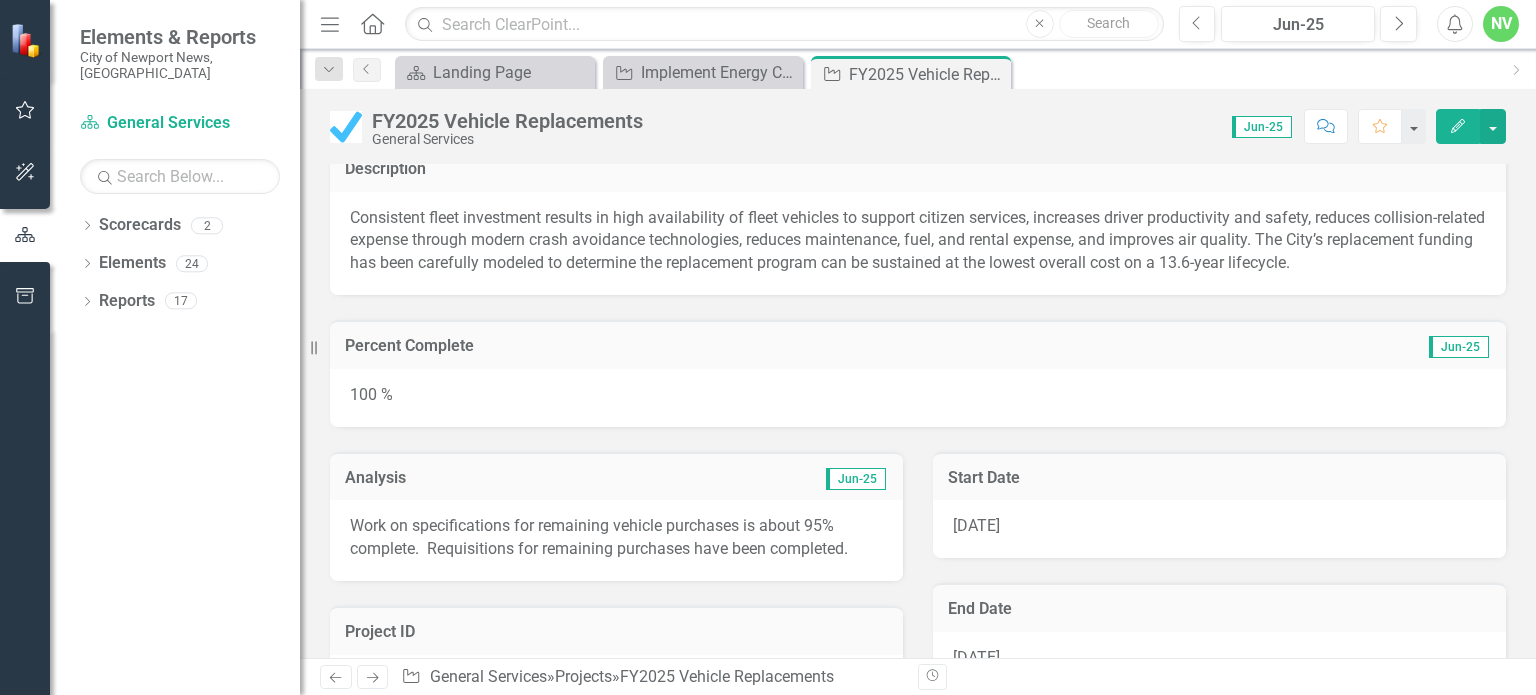 click on "Work on specifications for remaining vehicle purchases is about 95% complete.  Requisitions for remaining purchases have been completed." at bounding box center (616, 538) 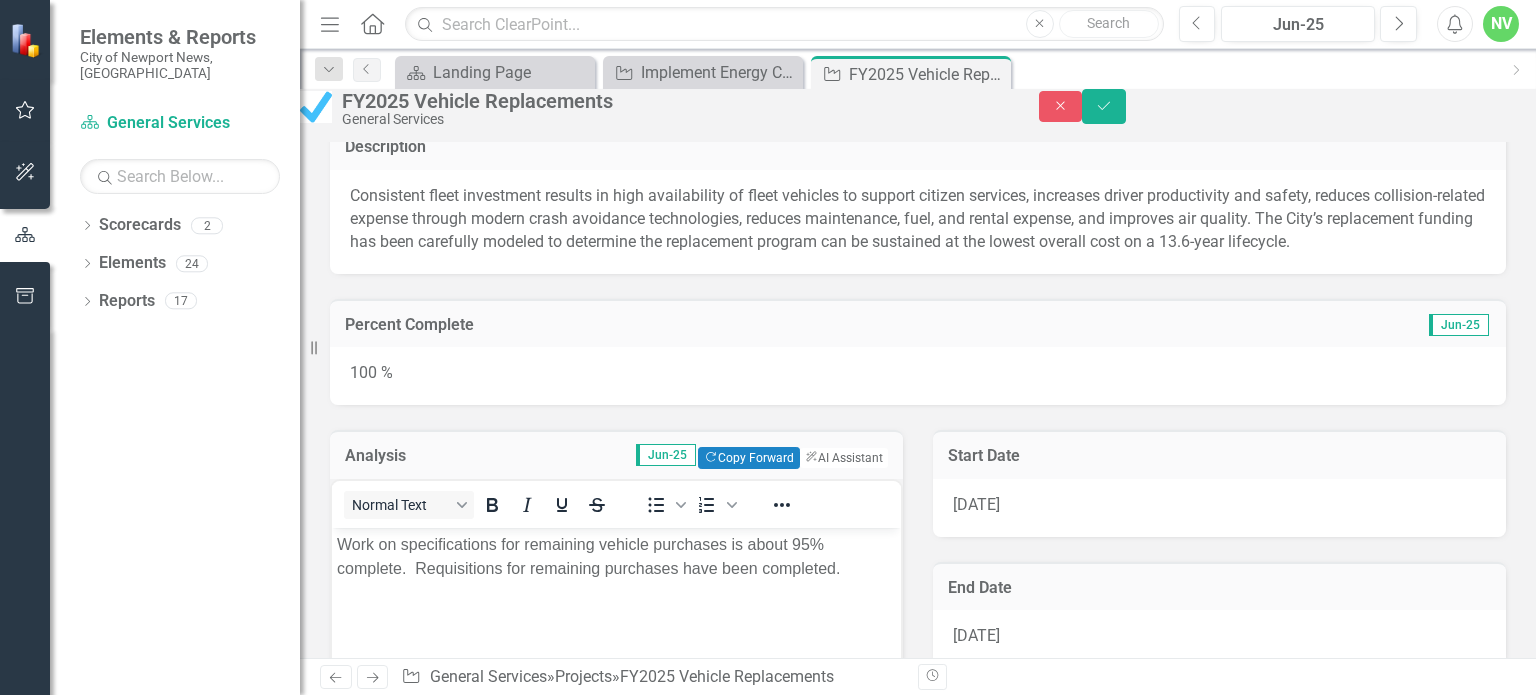 scroll, scrollTop: 0, scrollLeft: 0, axis: both 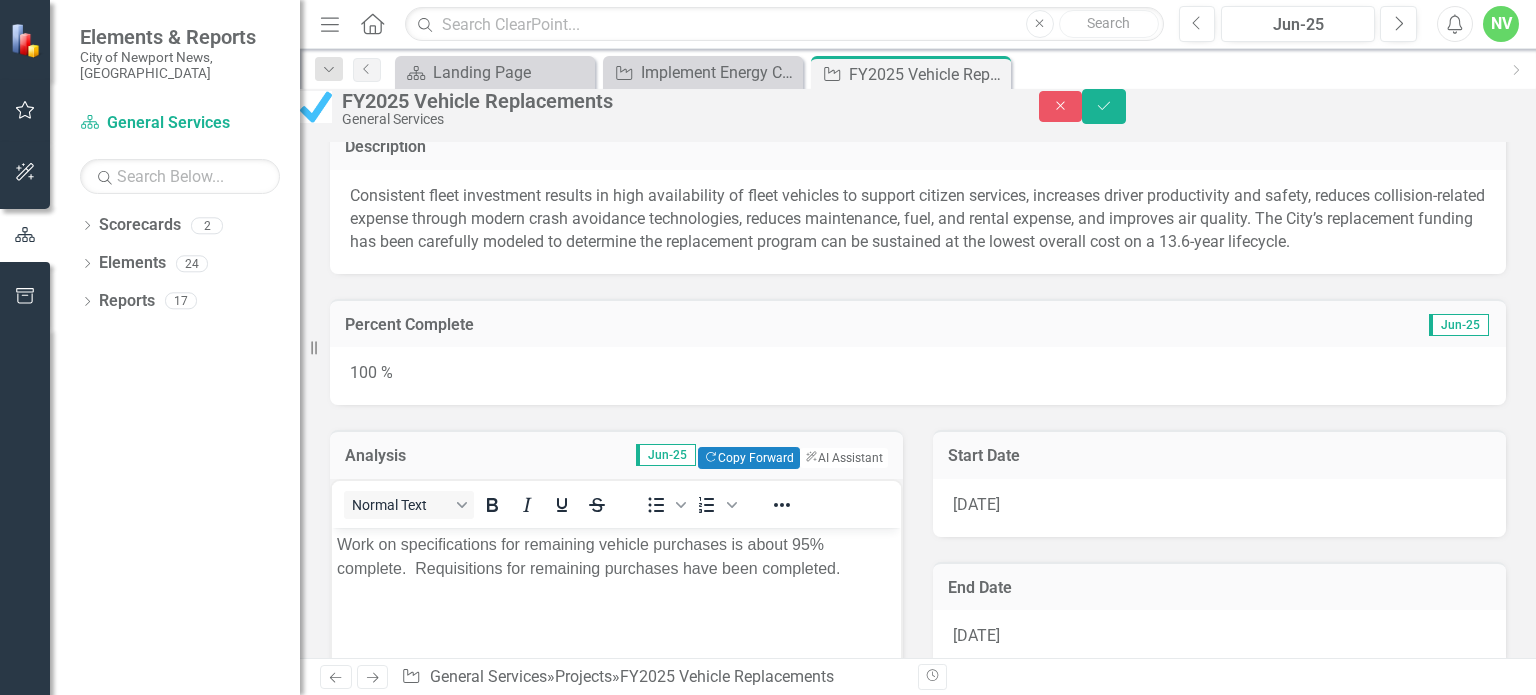 click on "Work on specifications for remaining vehicle purchases is about 95% complete.  Requisitions for remaining purchases have been completed." at bounding box center [616, 556] 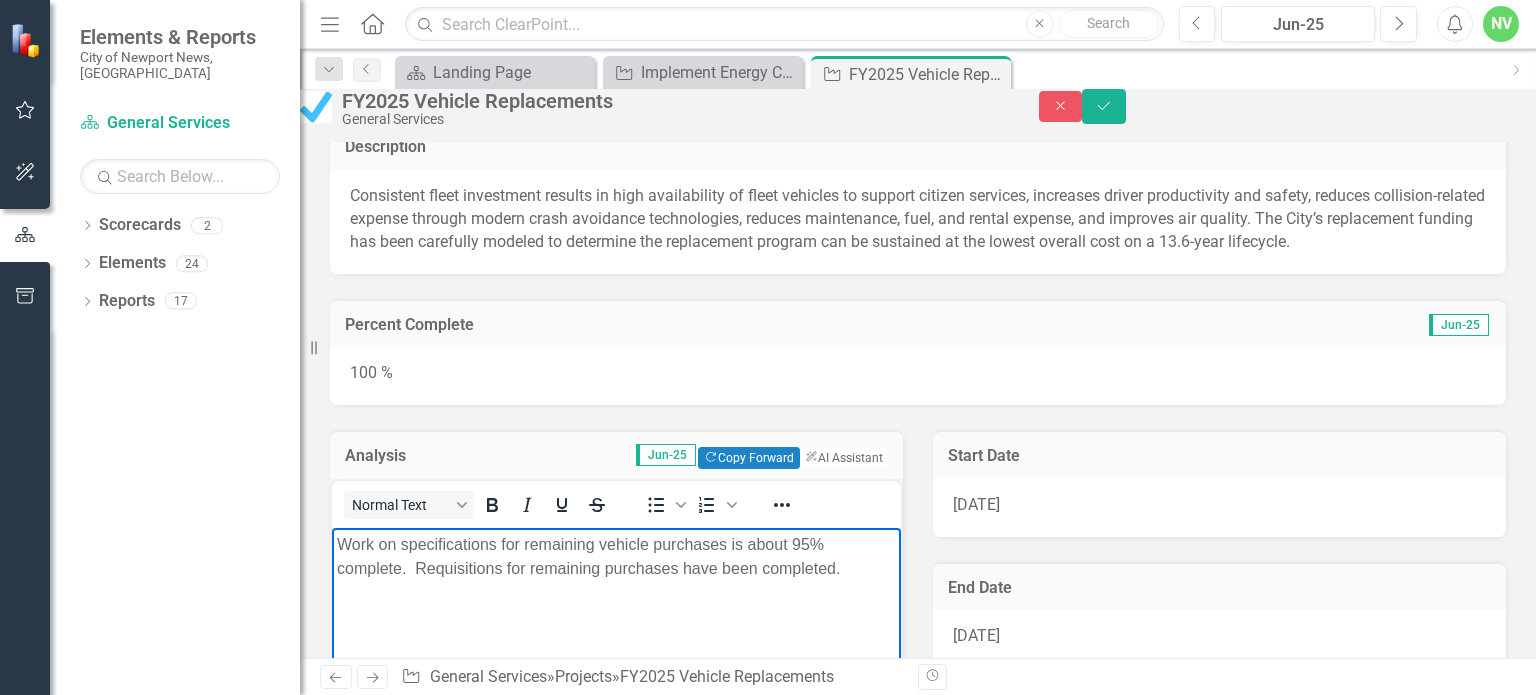 click on "Work on specifications for remaining vehicle purchases is about 95% complete.  Requisitions for remaining purchases have been completed." at bounding box center [616, 556] 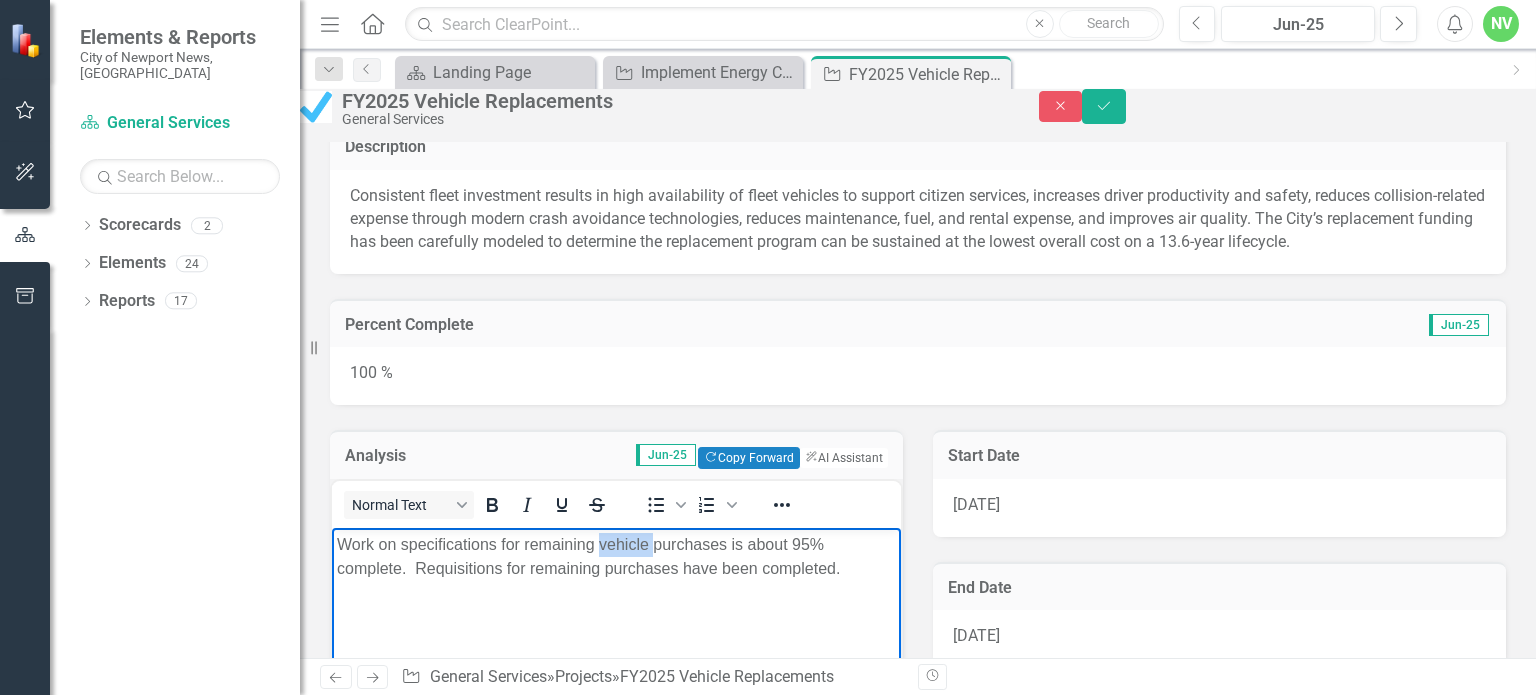 click on "Work on specifications for remaining vehicle purchases is about 95% complete.  Requisitions for remaining purchases have been completed." at bounding box center (616, 556) 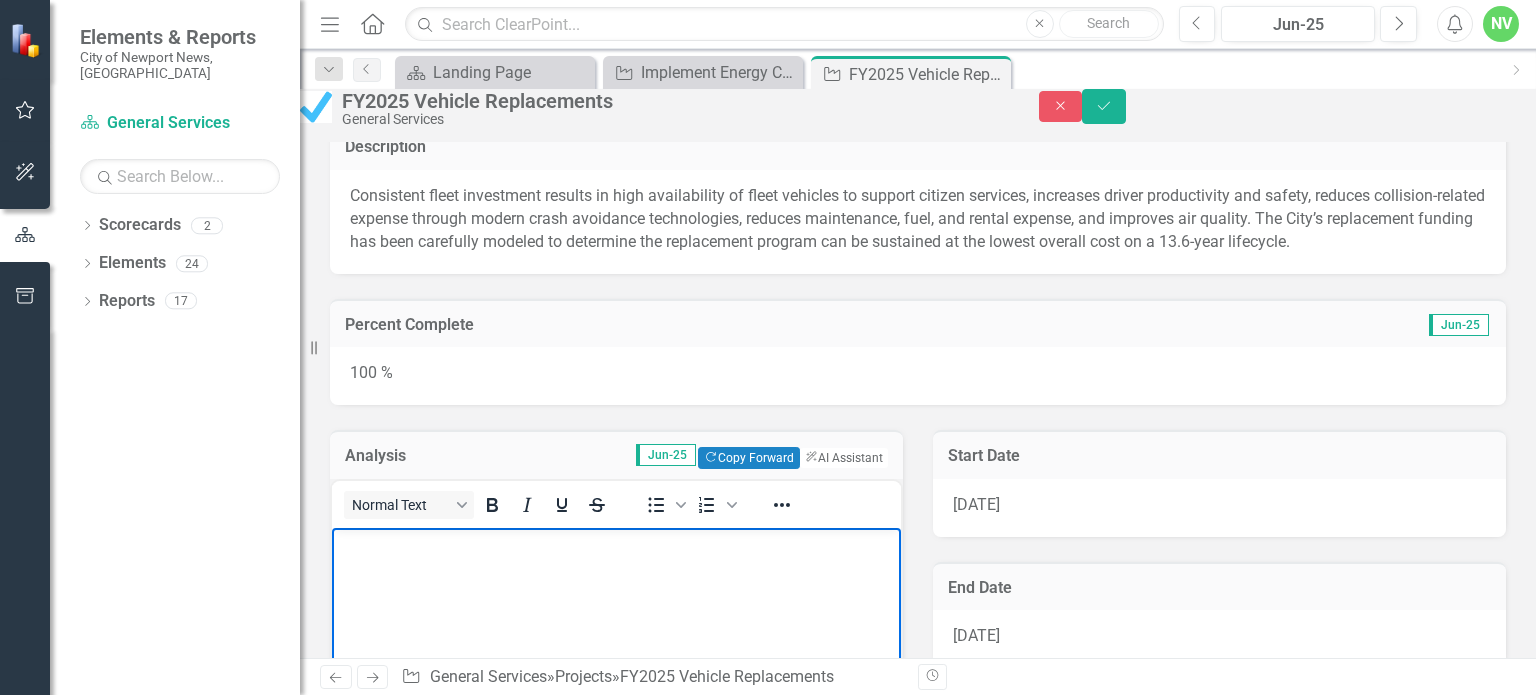 type 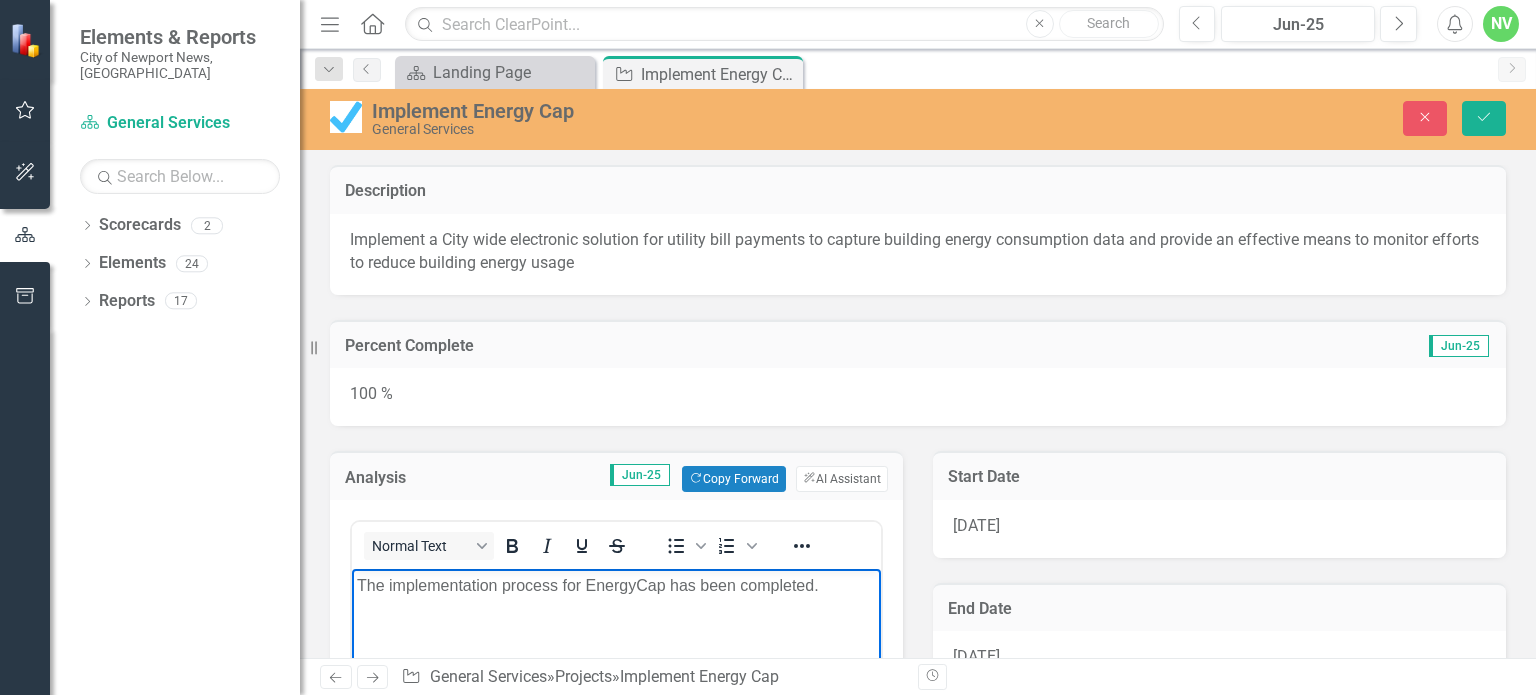 scroll, scrollTop: 0, scrollLeft: 0, axis: both 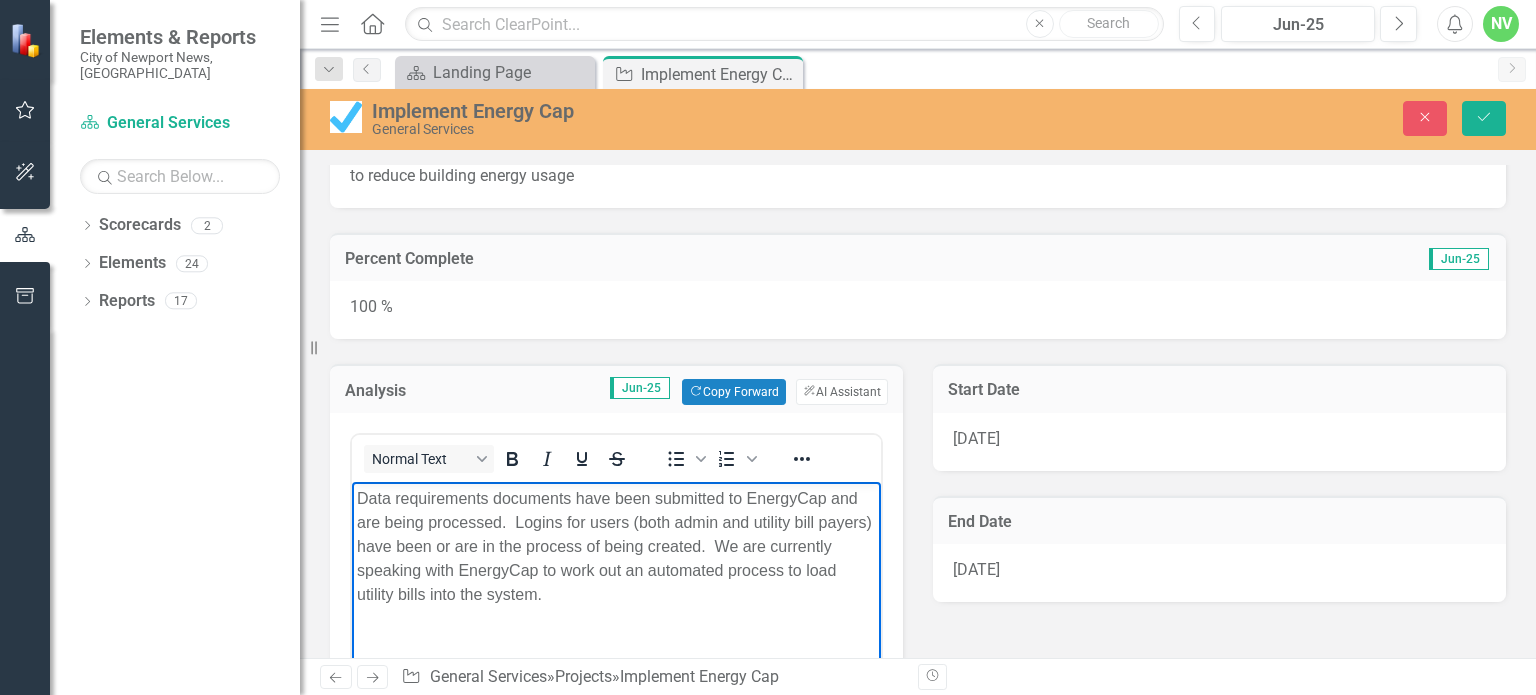click on "100 %" at bounding box center (918, 310) 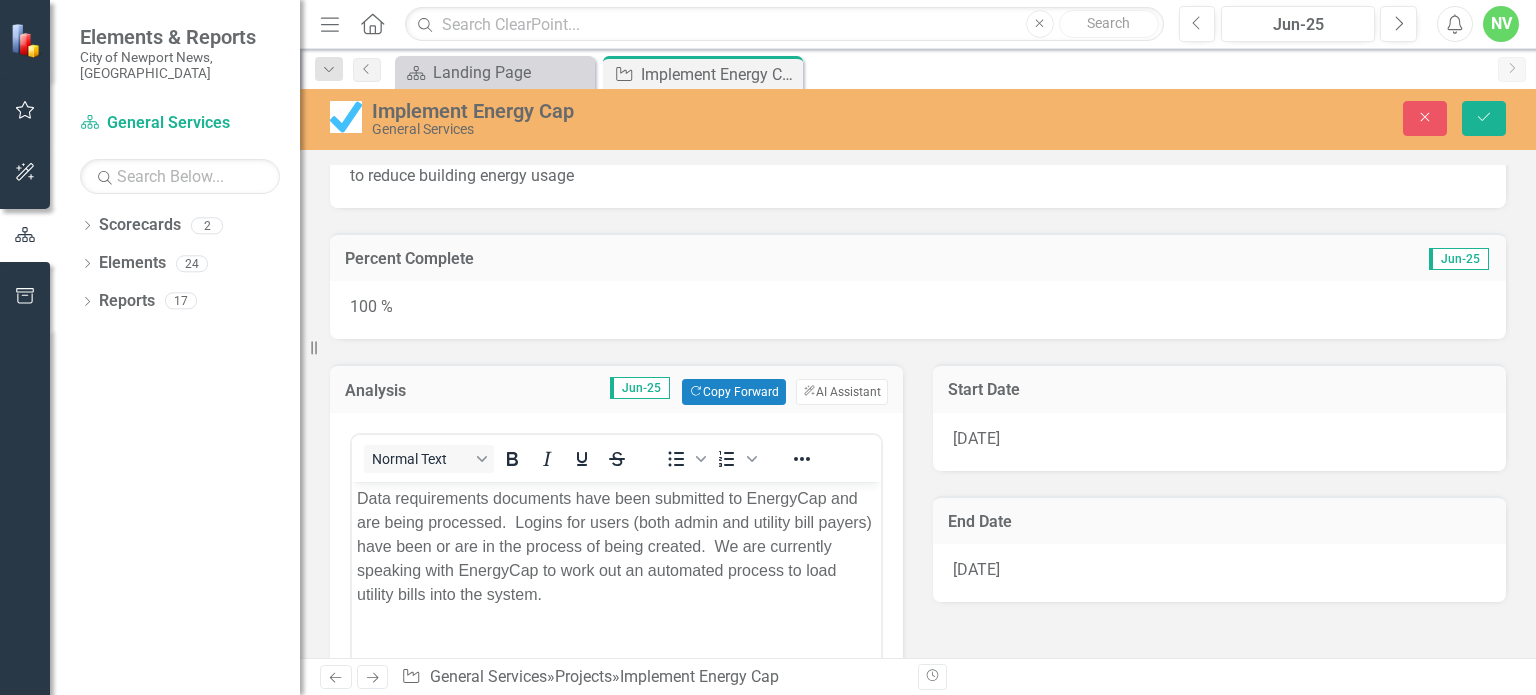 click on "100 %" at bounding box center [918, 310] 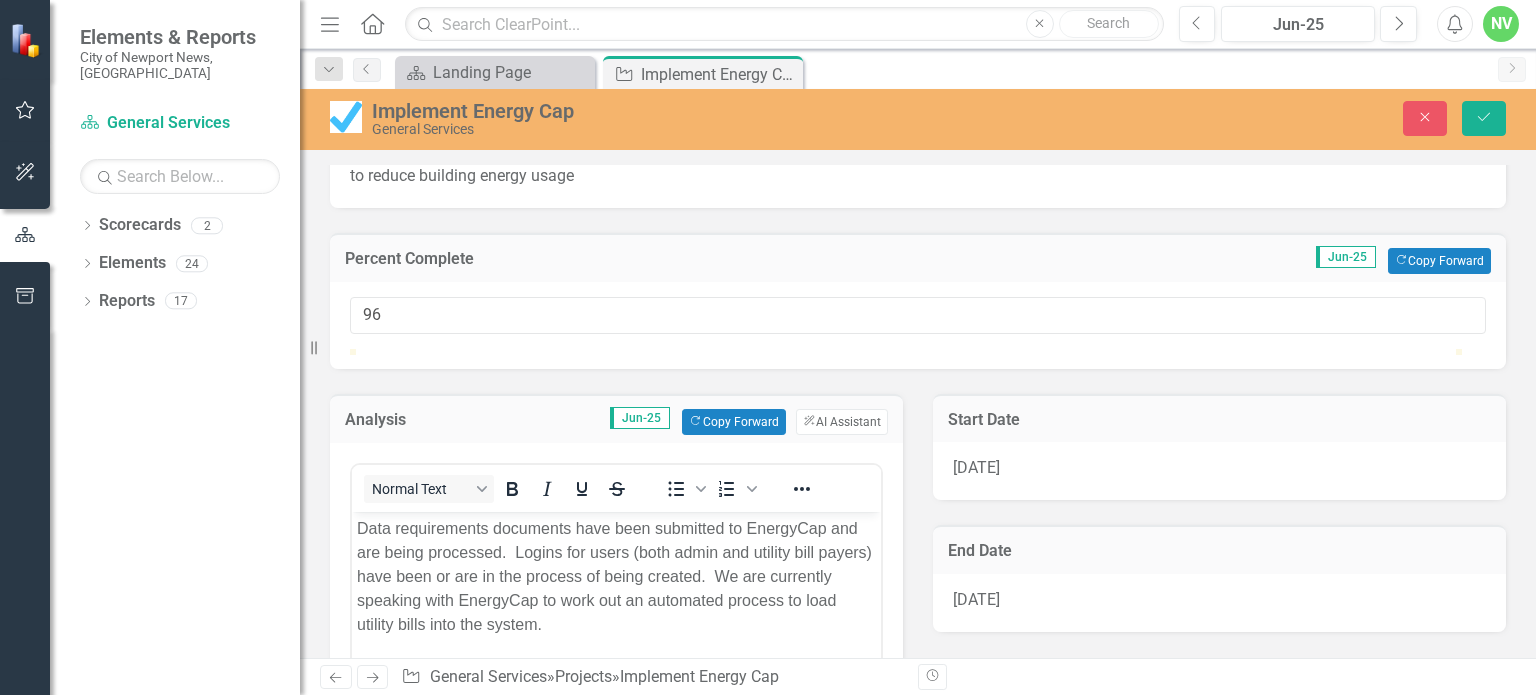 type on "95" 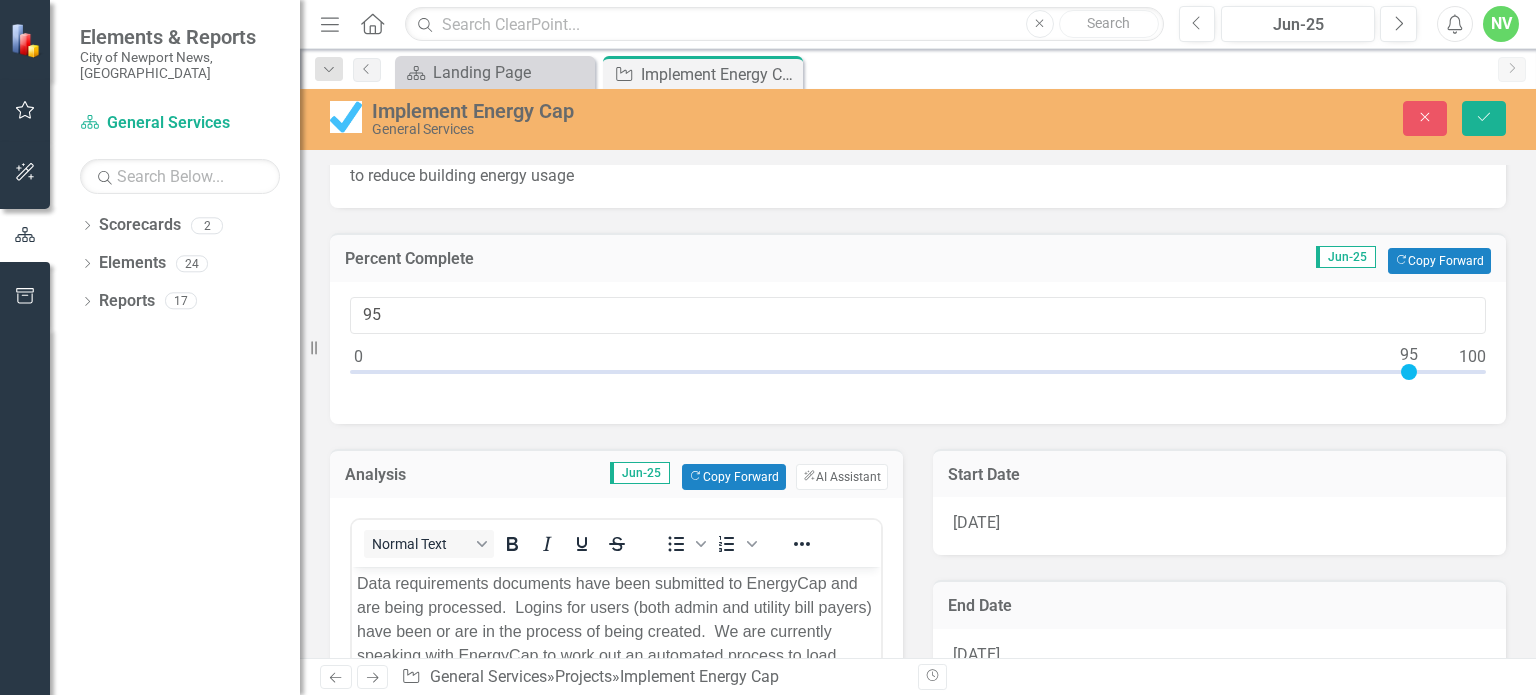 drag, startPoint x: 1460, startPoint y: 369, endPoint x: 1399, endPoint y: 375, distance: 61.294373 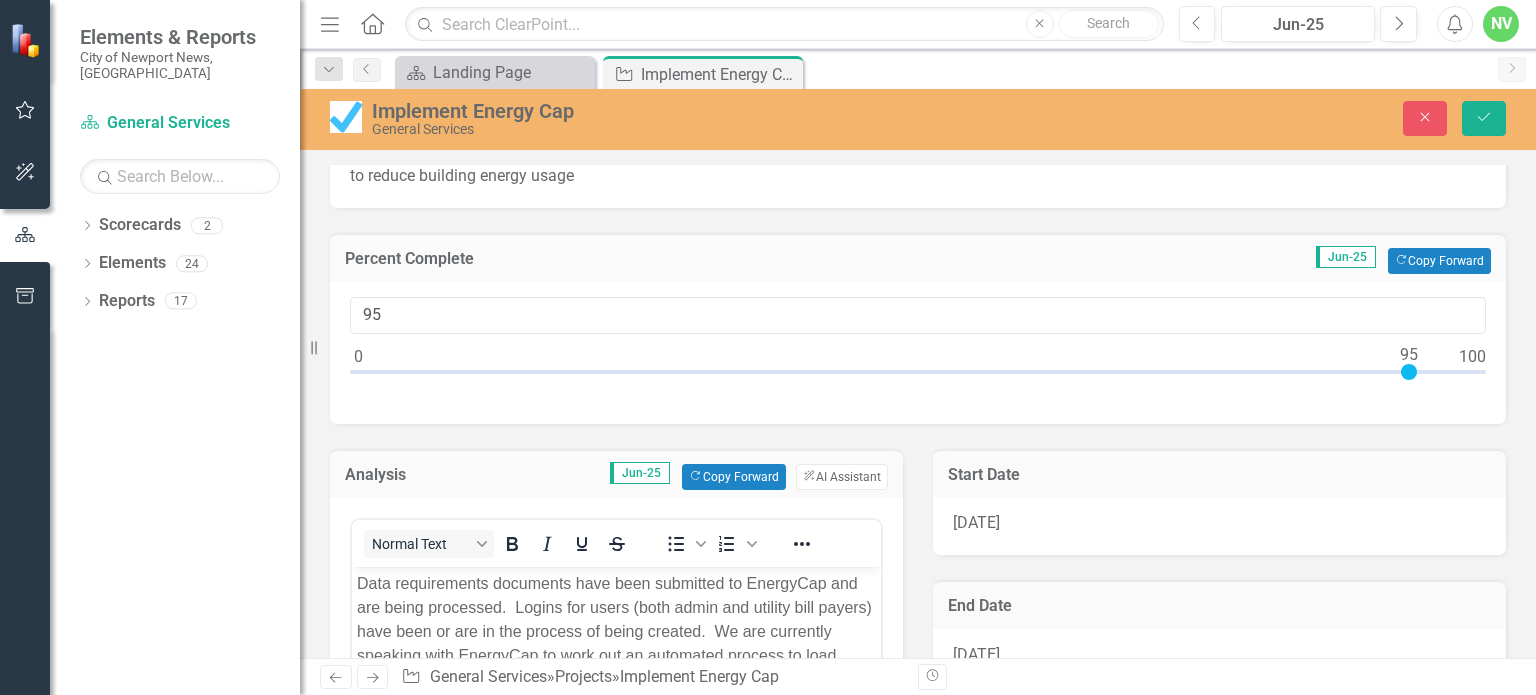 click at bounding box center (918, 376) 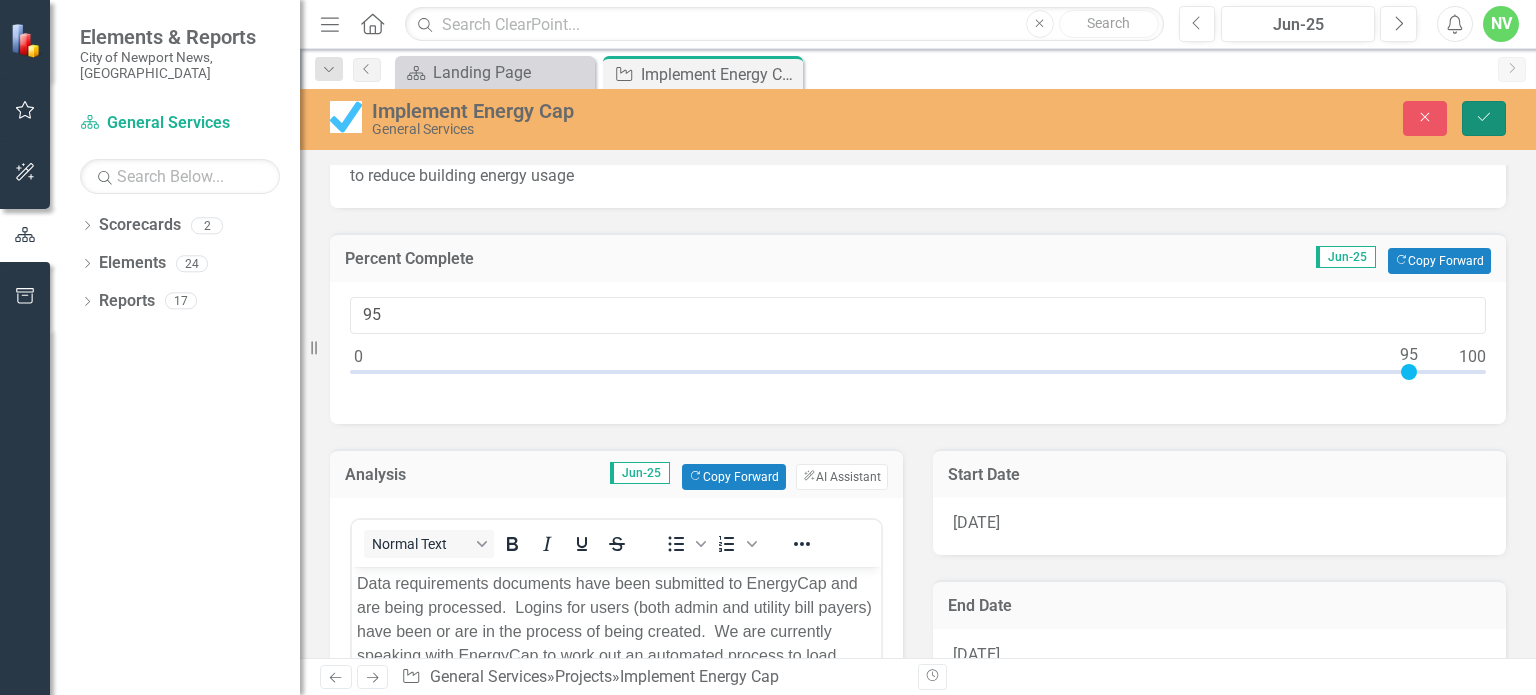 click 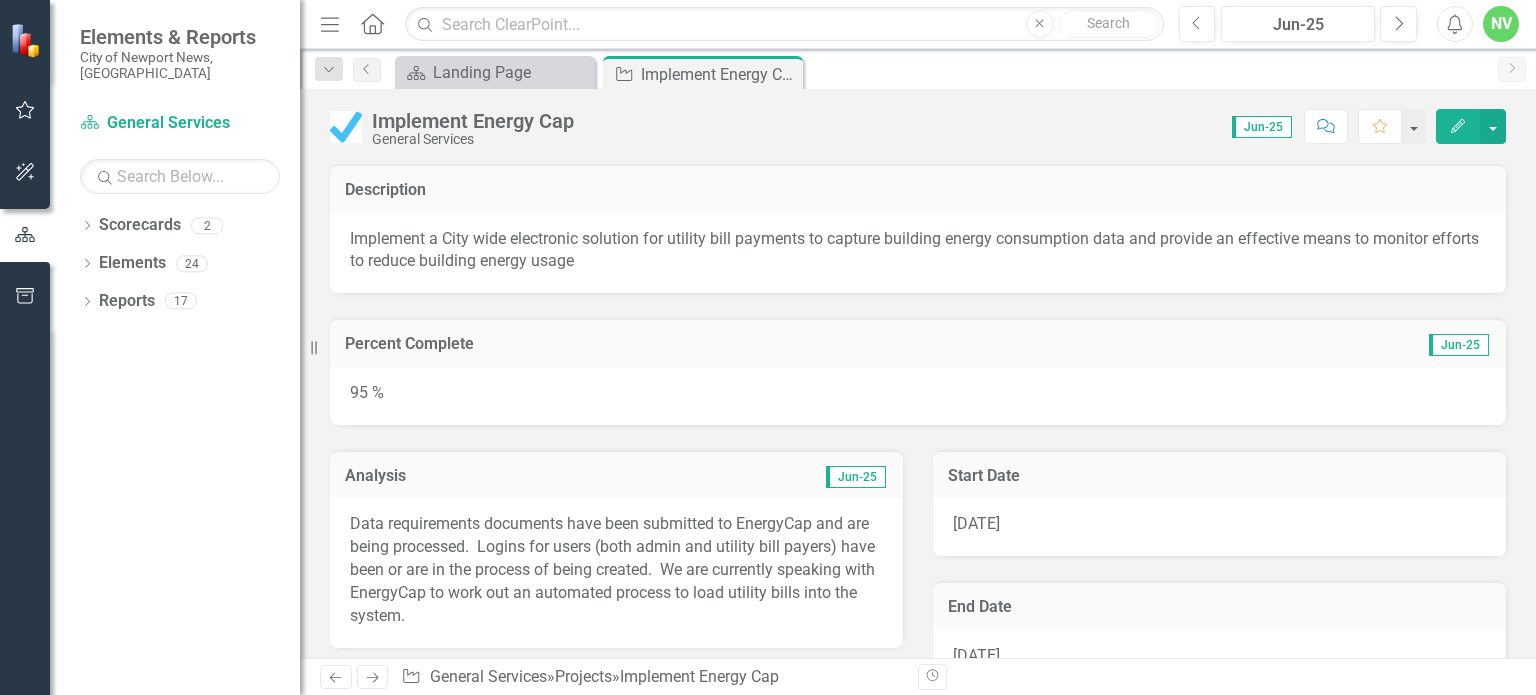 click on "Edit" at bounding box center [1458, 126] 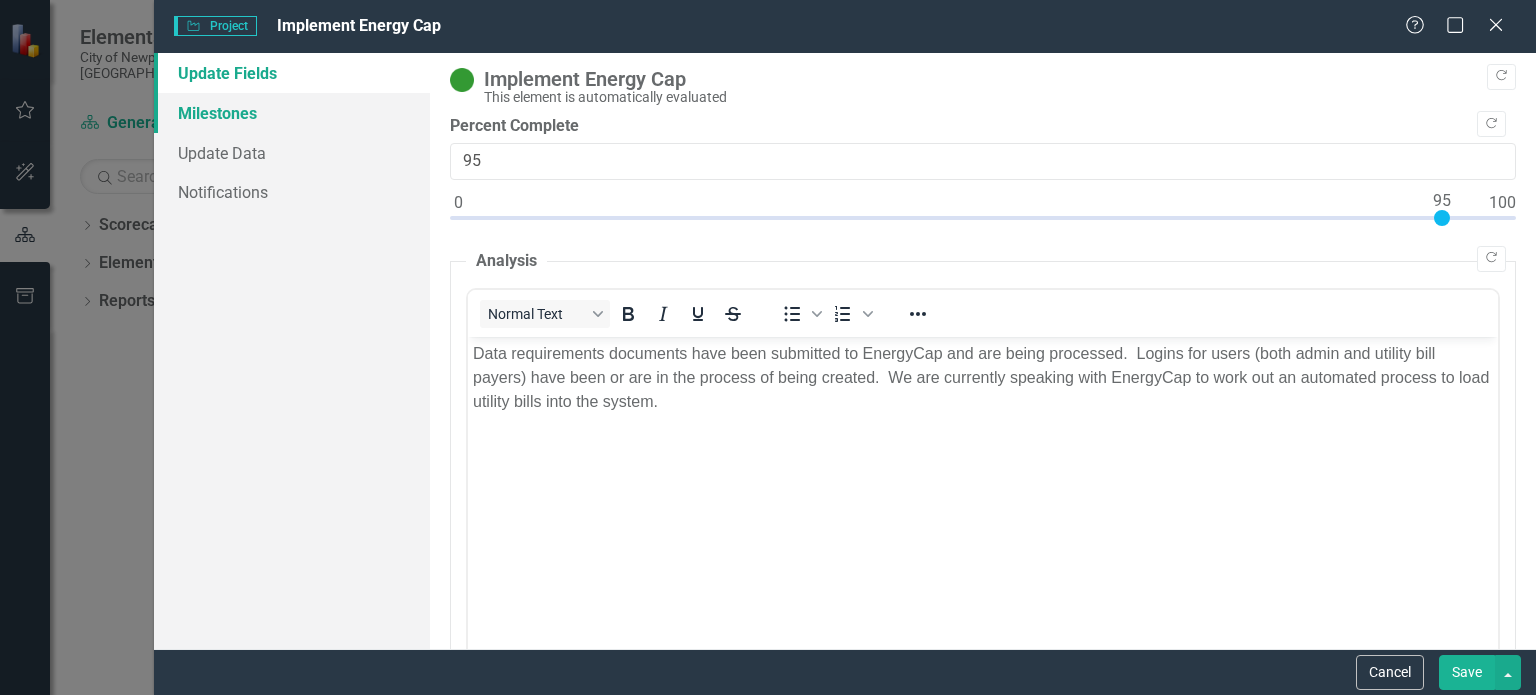 scroll, scrollTop: 0, scrollLeft: 0, axis: both 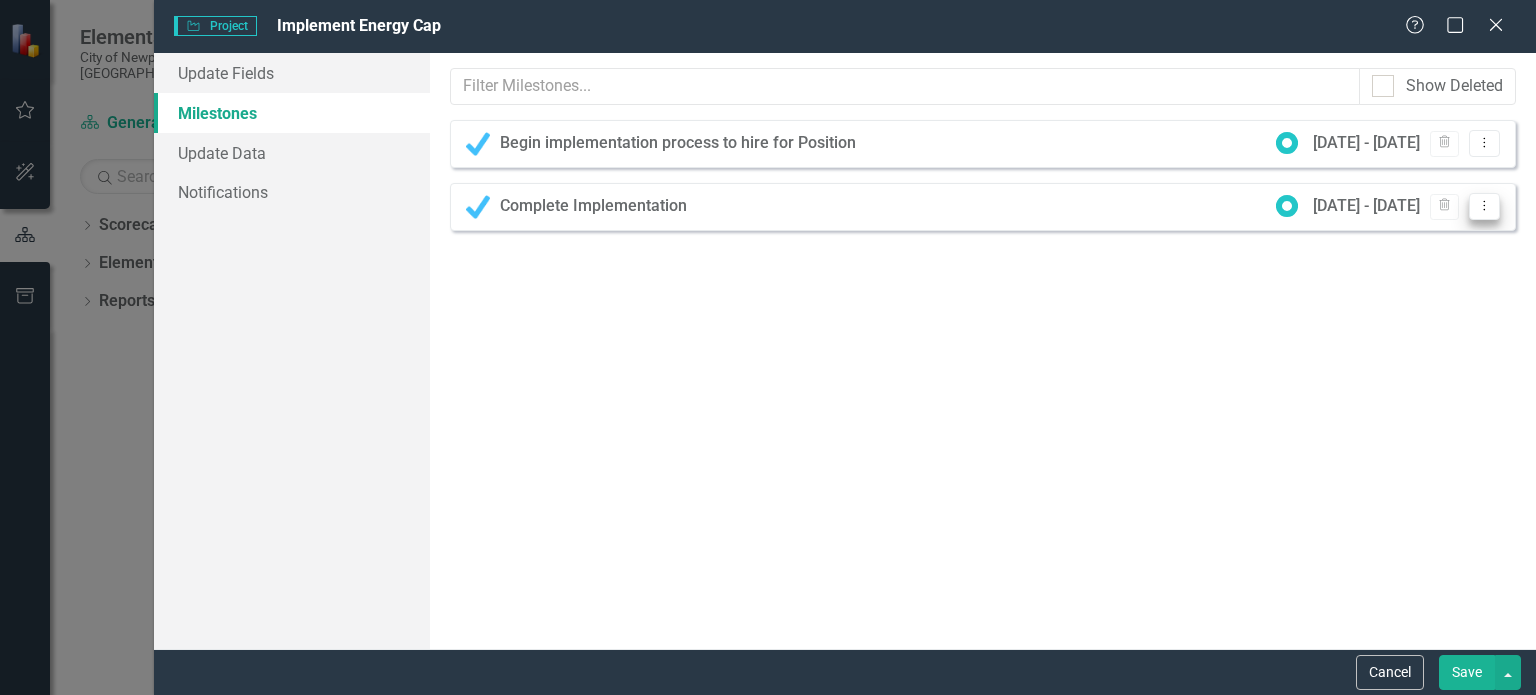 click on "Dropdown Menu" at bounding box center [1484, 206] 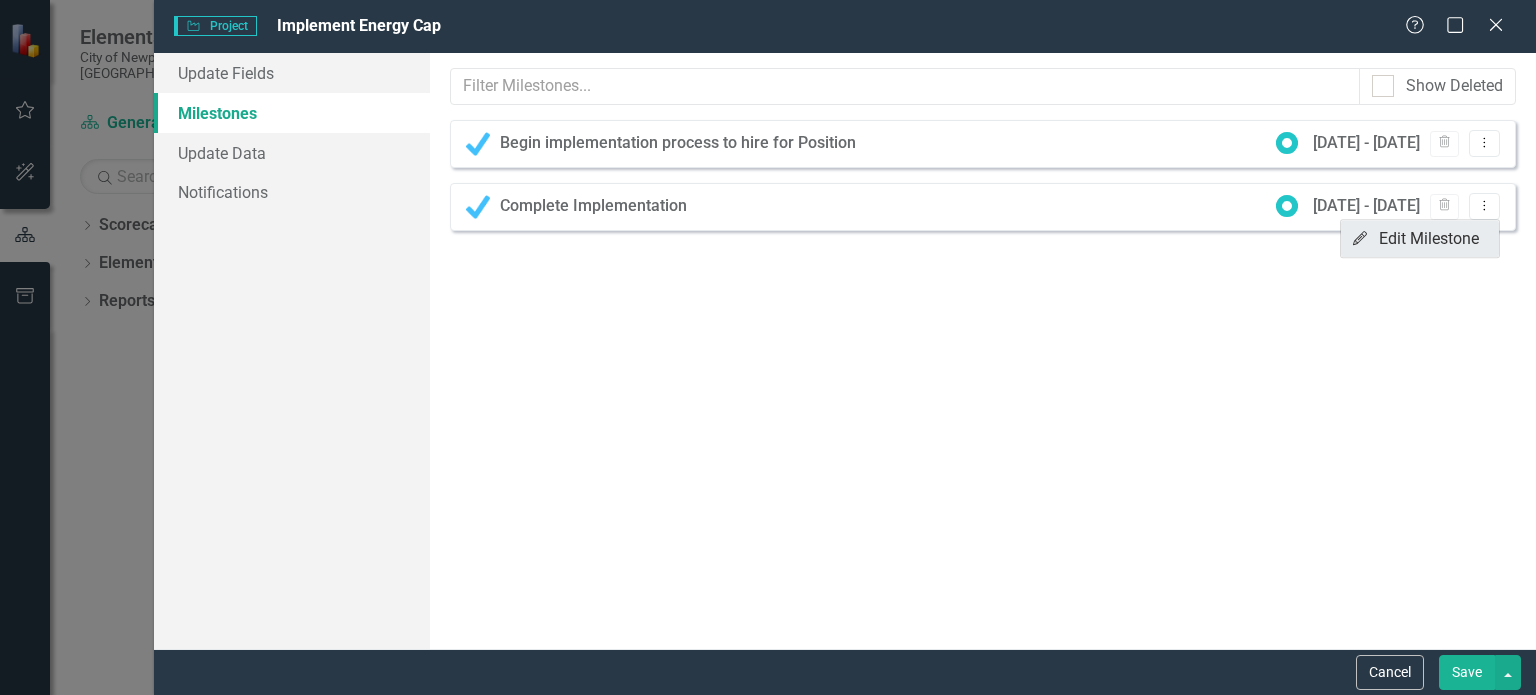 click on "Edit Edit Milestone" at bounding box center [1420, 238] 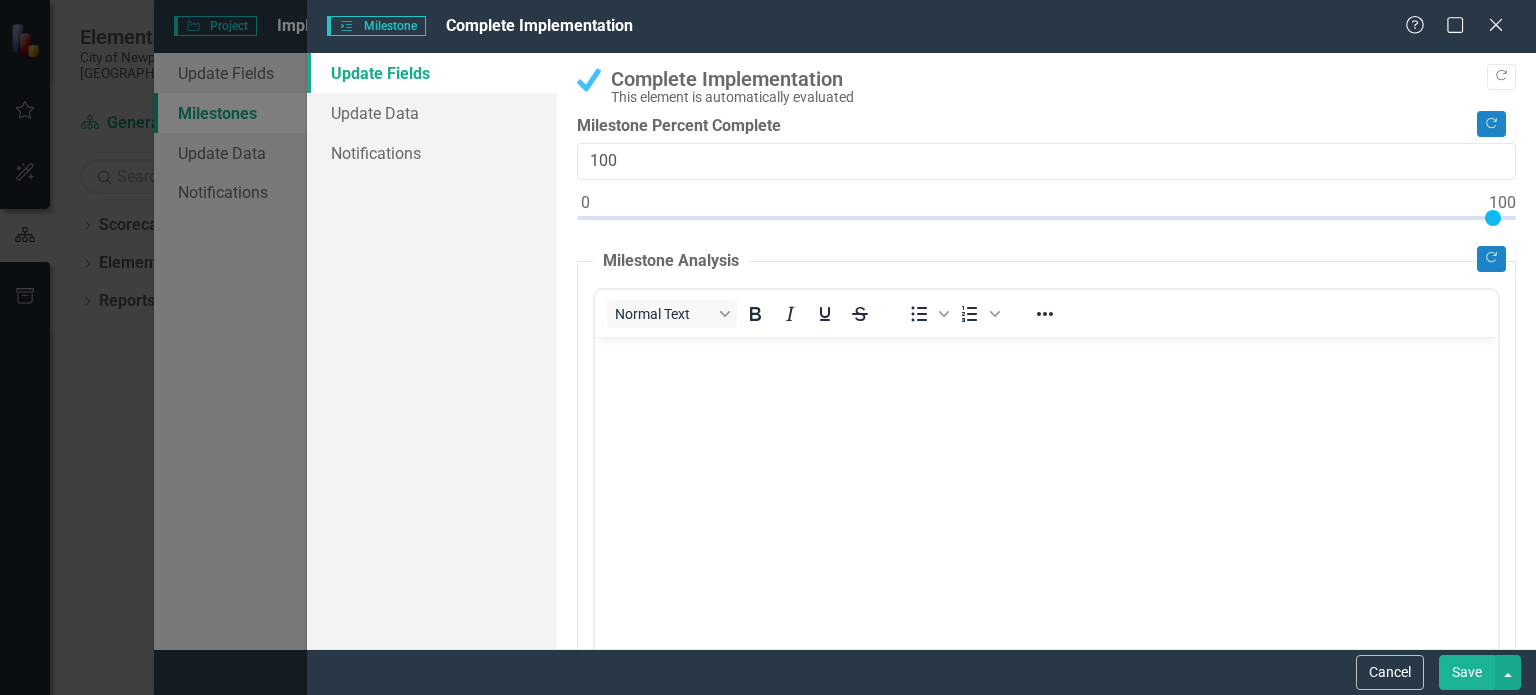 scroll, scrollTop: 0, scrollLeft: 0, axis: both 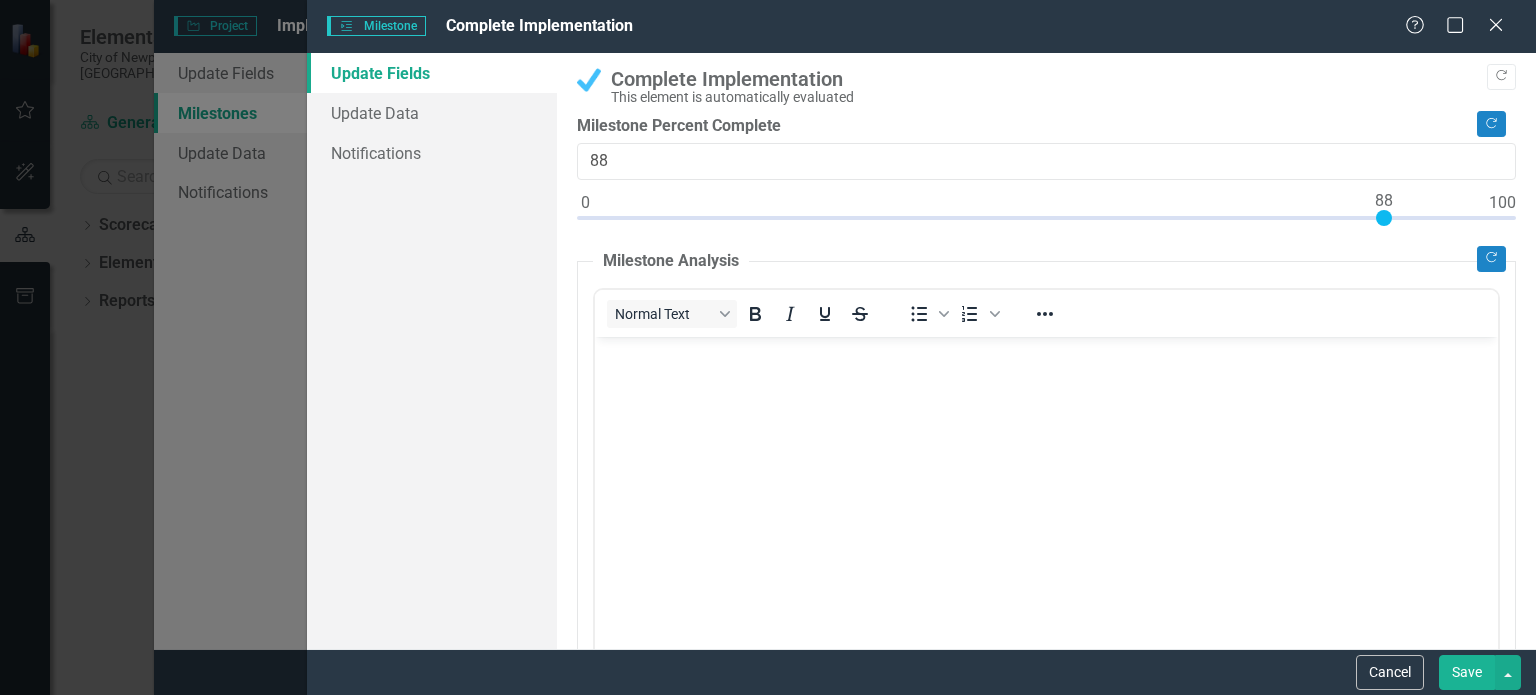 type on "87" 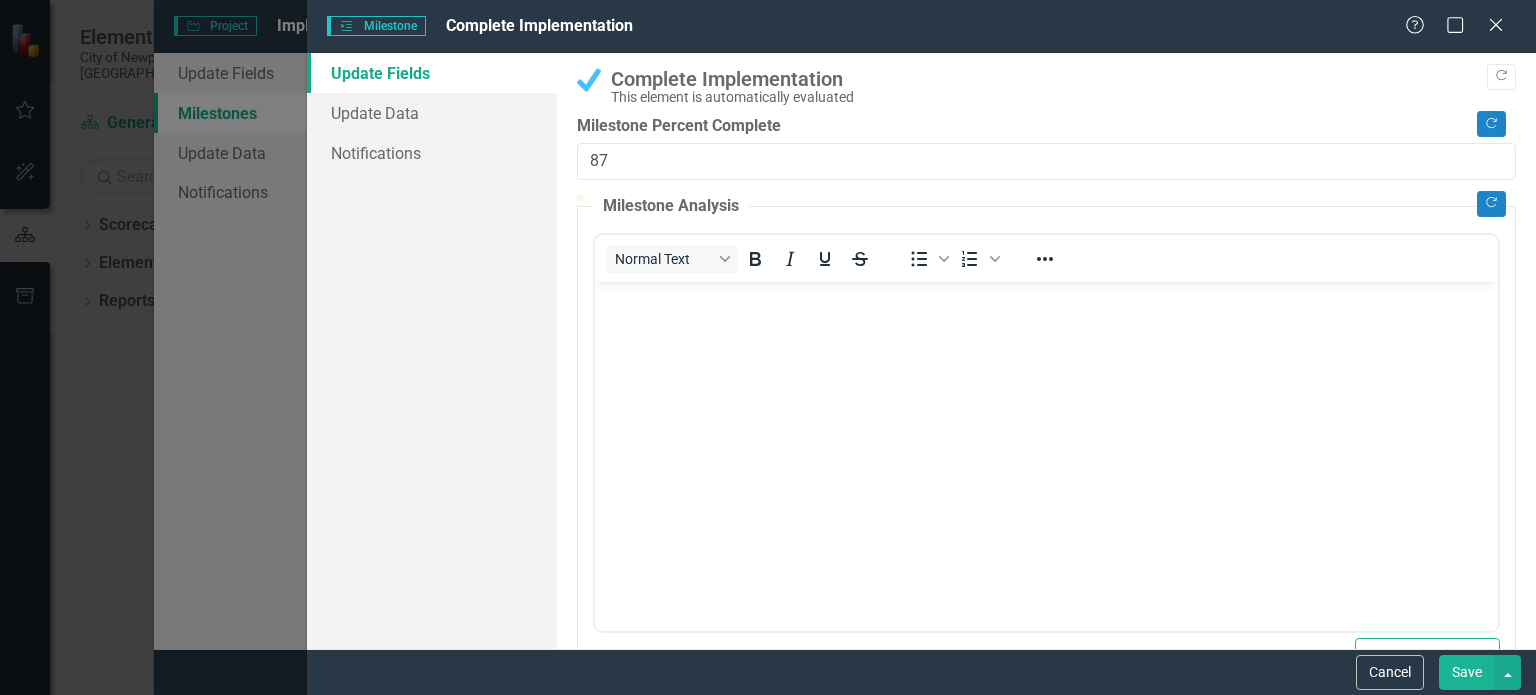 drag, startPoint x: 1417, startPoint y: 217, endPoint x: 1374, endPoint y: 217, distance: 43 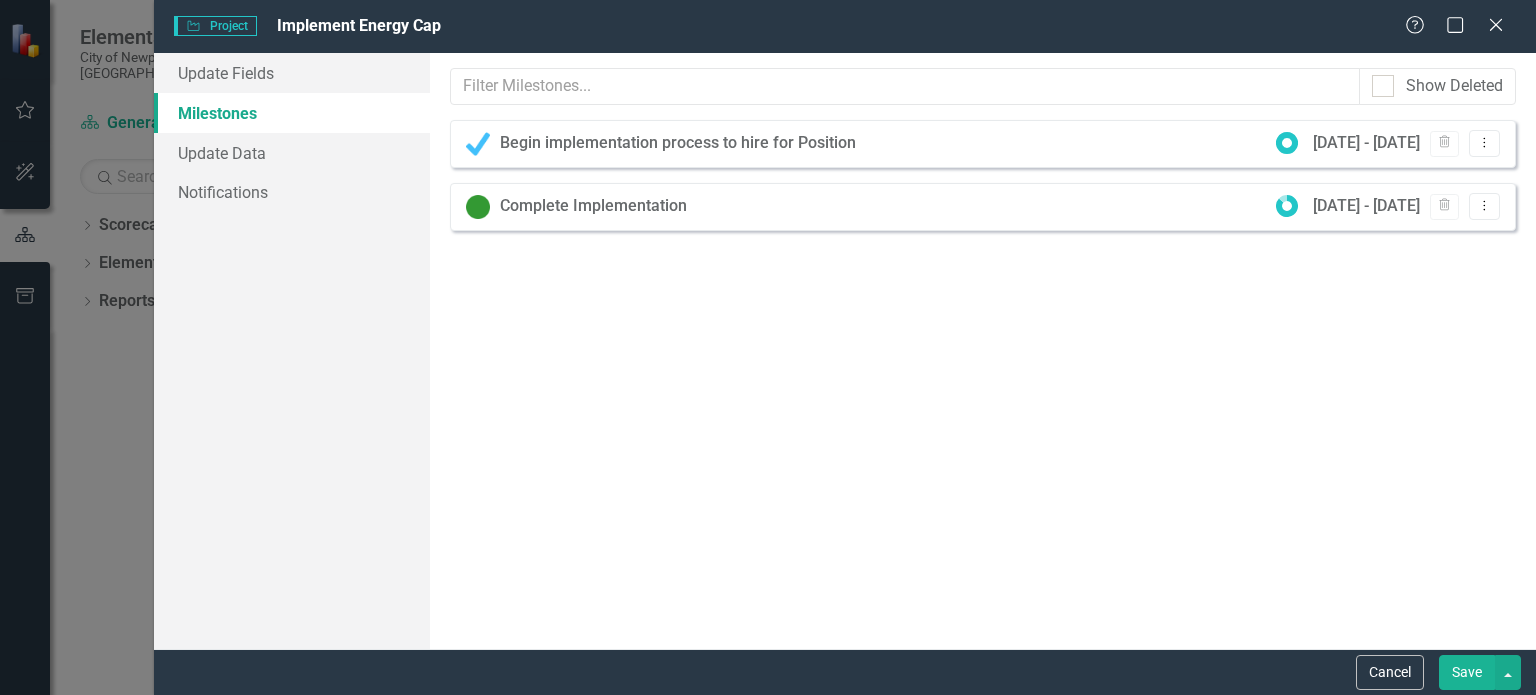click on "Save" at bounding box center (1467, 672) 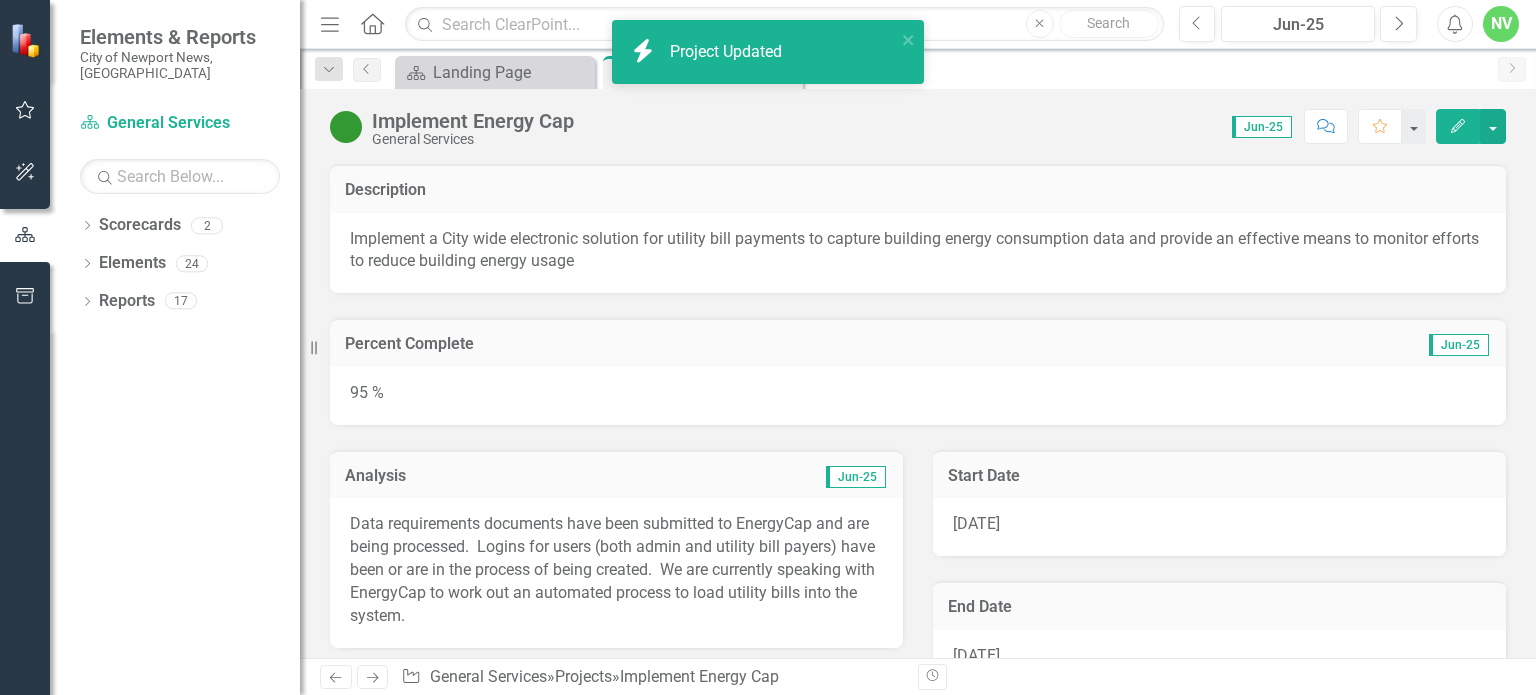 scroll, scrollTop: 33, scrollLeft: 0, axis: vertical 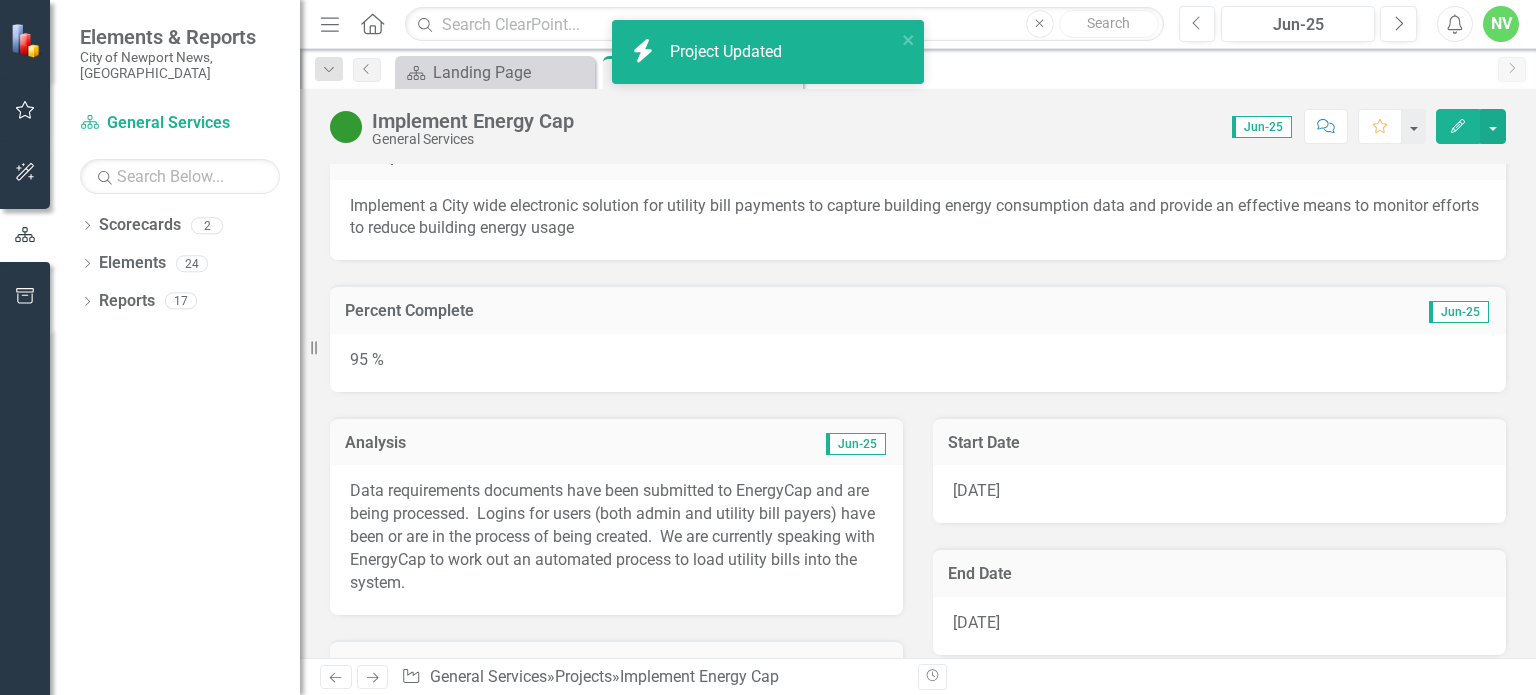 click on "Data requirements documents have been submitted to EnergyCap and are being processed.  Logins for users (both admin and utility bill payers) have been or are in the process of being created.  We are currently speaking with EnergyCap to work out an automated process to load utility bills into the system." at bounding box center [616, 537] 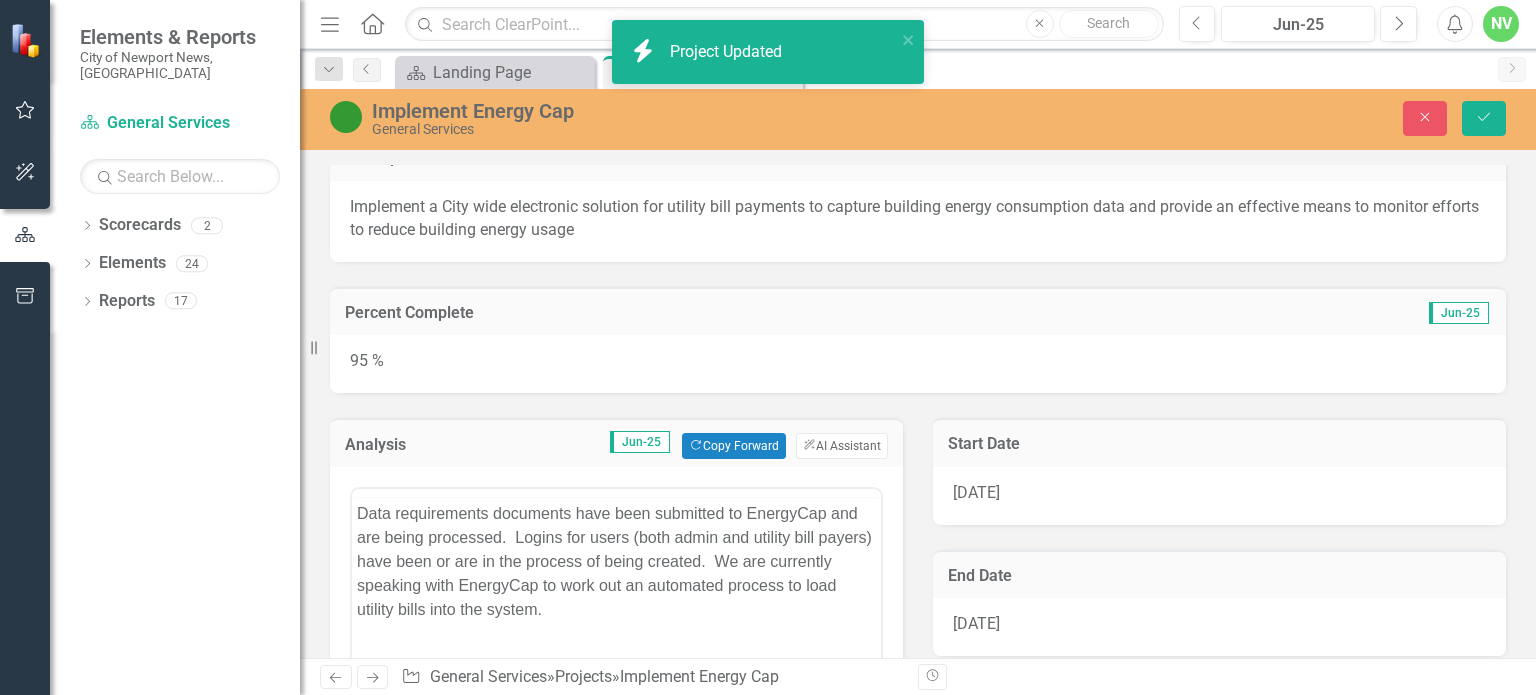 scroll, scrollTop: 0, scrollLeft: 0, axis: both 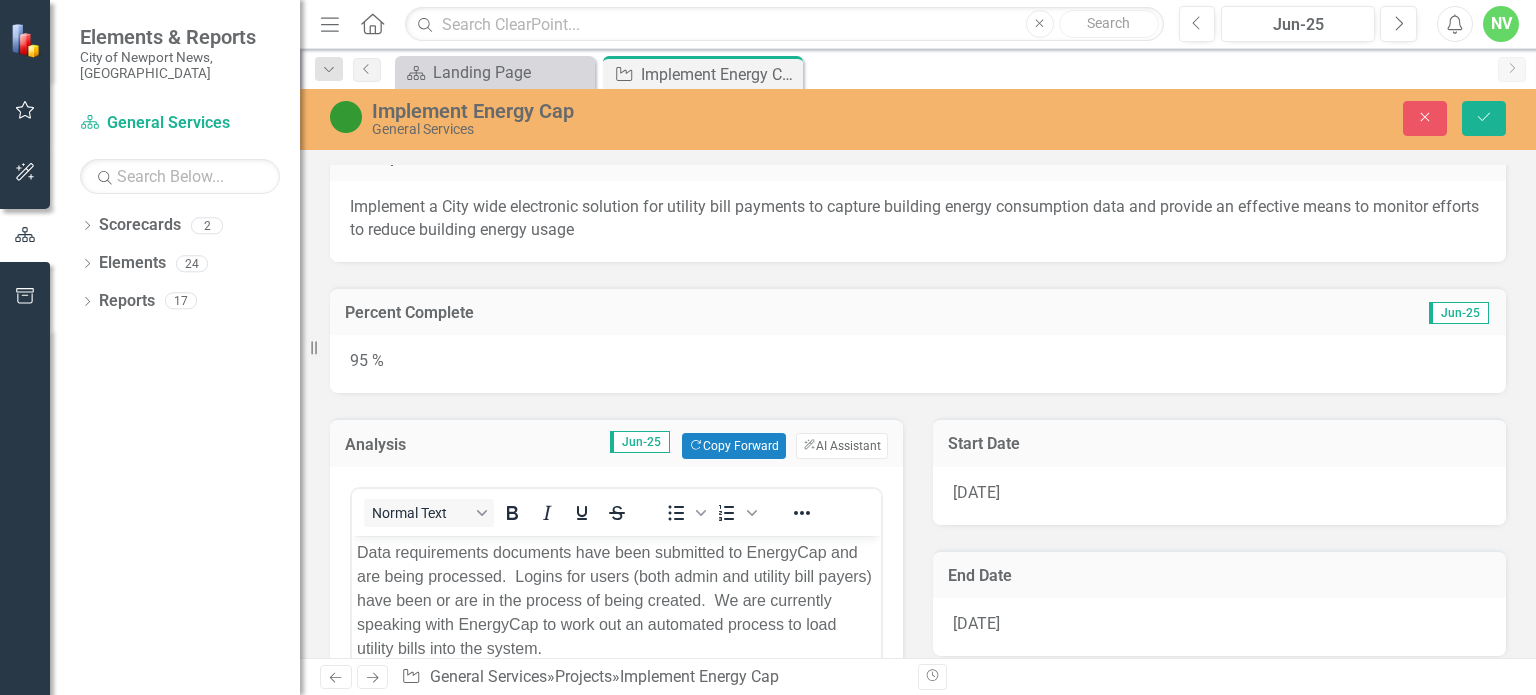 click on "Data requirements documents have been submitted to EnergyCap and are being processed.  Logins for users (both admin and utility bill payers) have been or are in the process of being created.  We are currently speaking with EnergyCap to work out an automated process to load utility bills into the system." at bounding box center (616, 601) 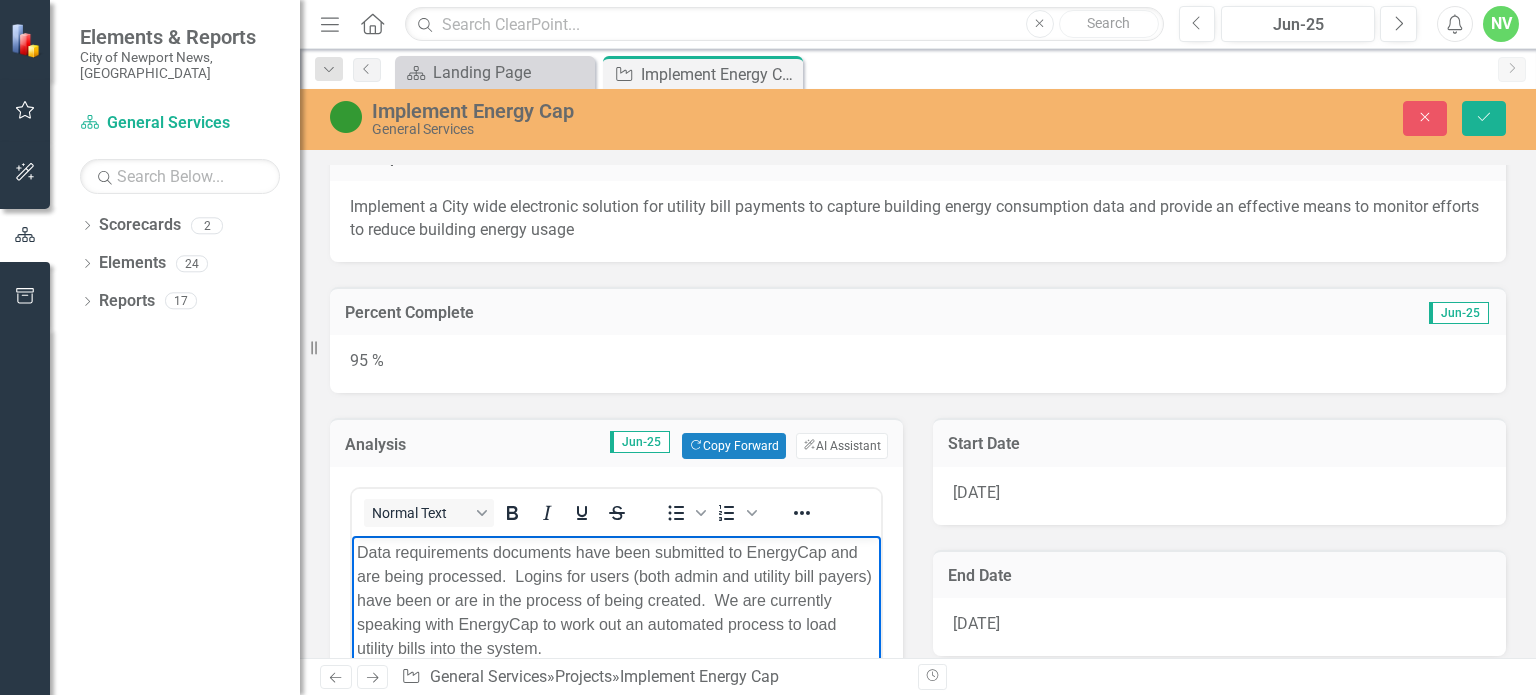type 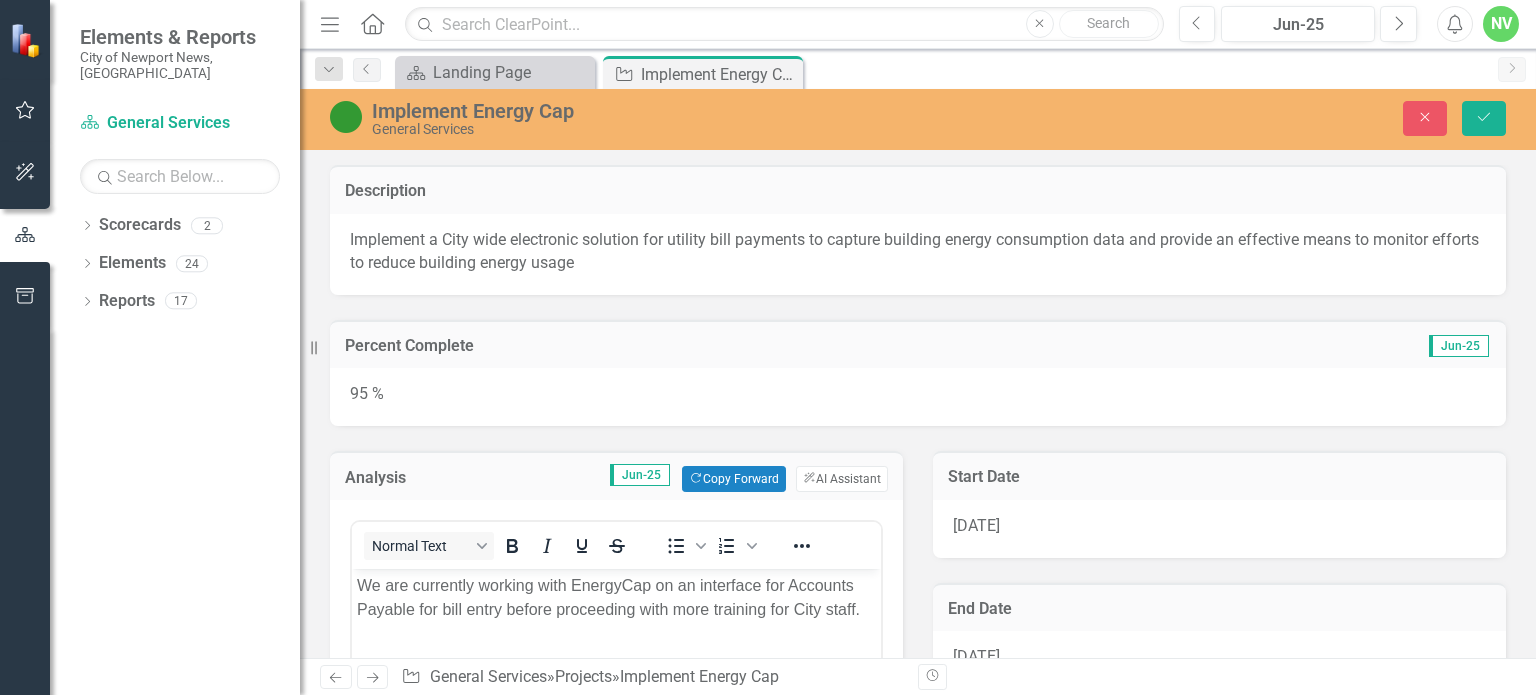 scroll, scrollTop: 0, scrollLeft: 0, axis: both 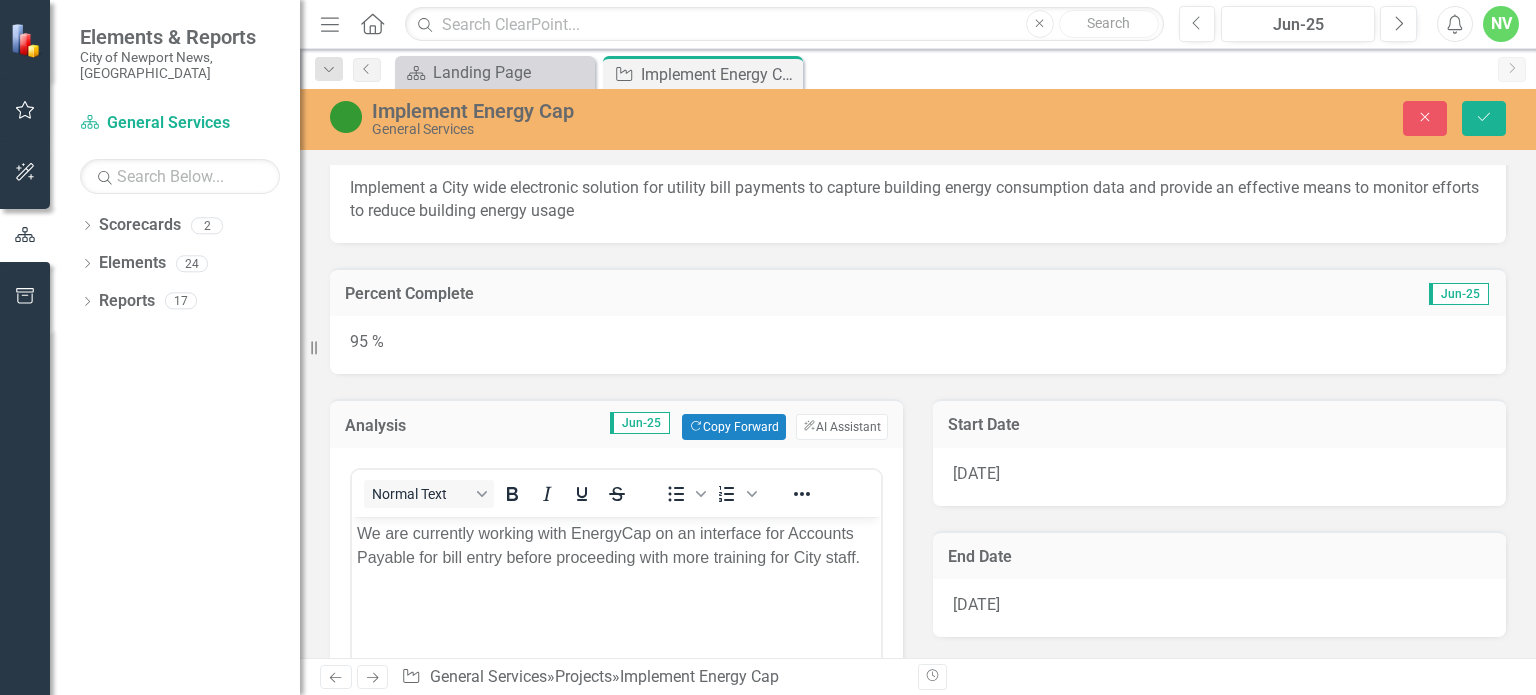 click on "We are currently working with EnergyCap on an interface for Accounts Payable for bill entry before proceeding with more training for City staff." at bounding box center [616, 546] 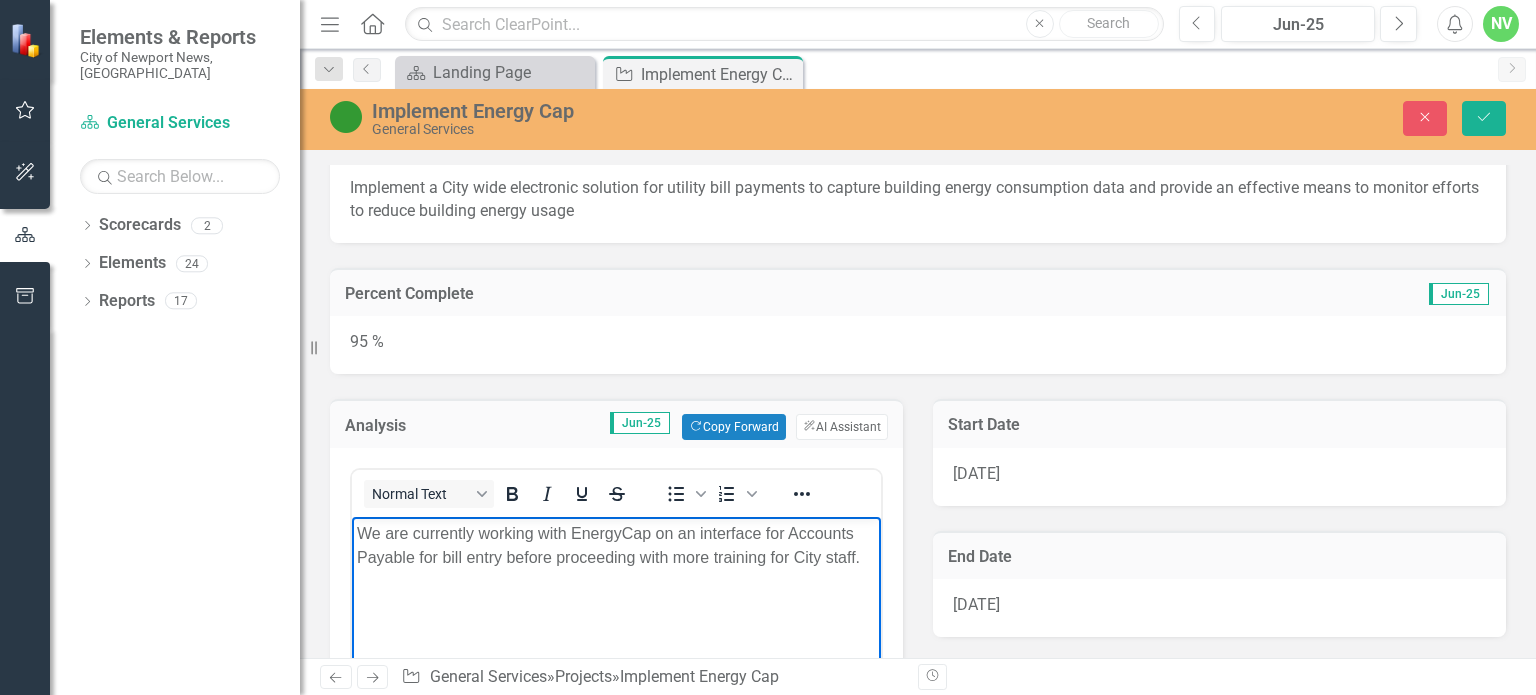 type 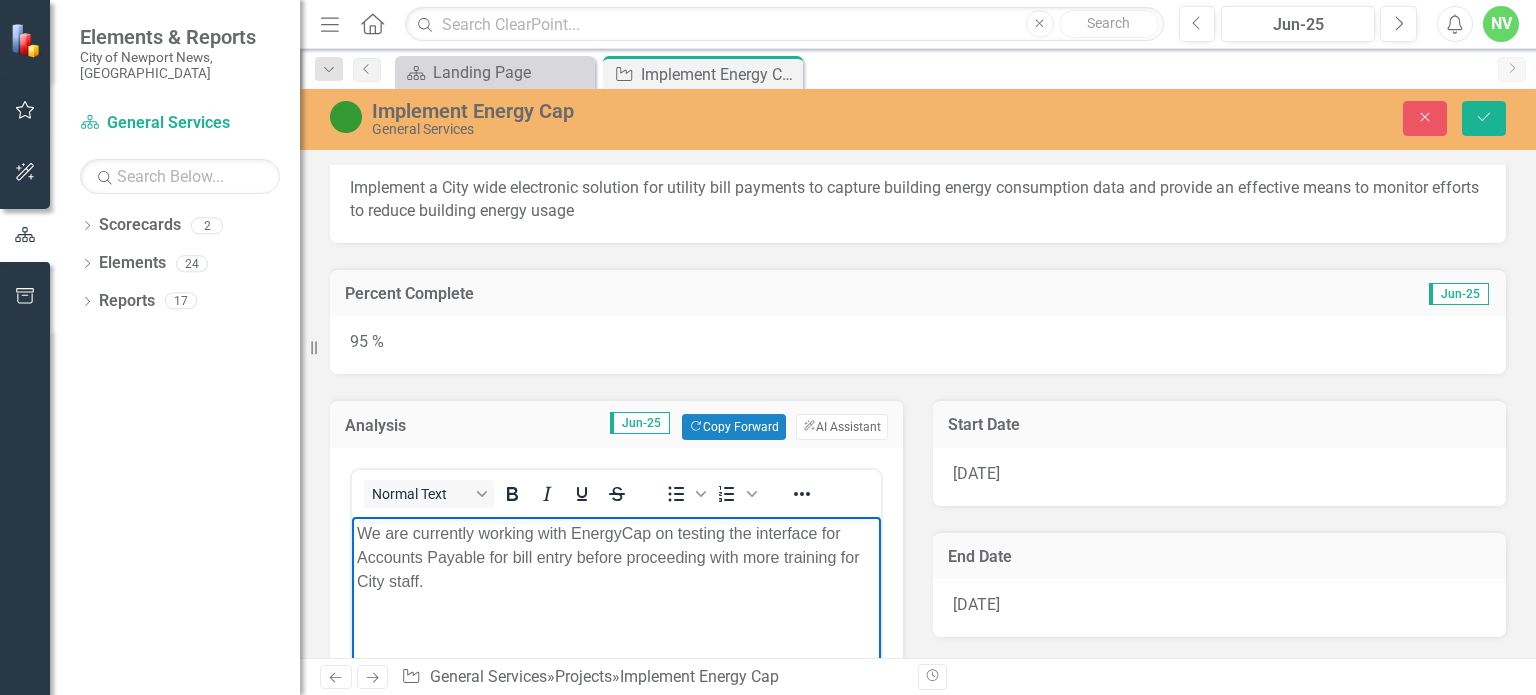 click on "We are currently working with EnergyCap on testing the interface for Accounts Payable for bill entry before proceeding with more training for City staff." at bounding box center [616, 558] 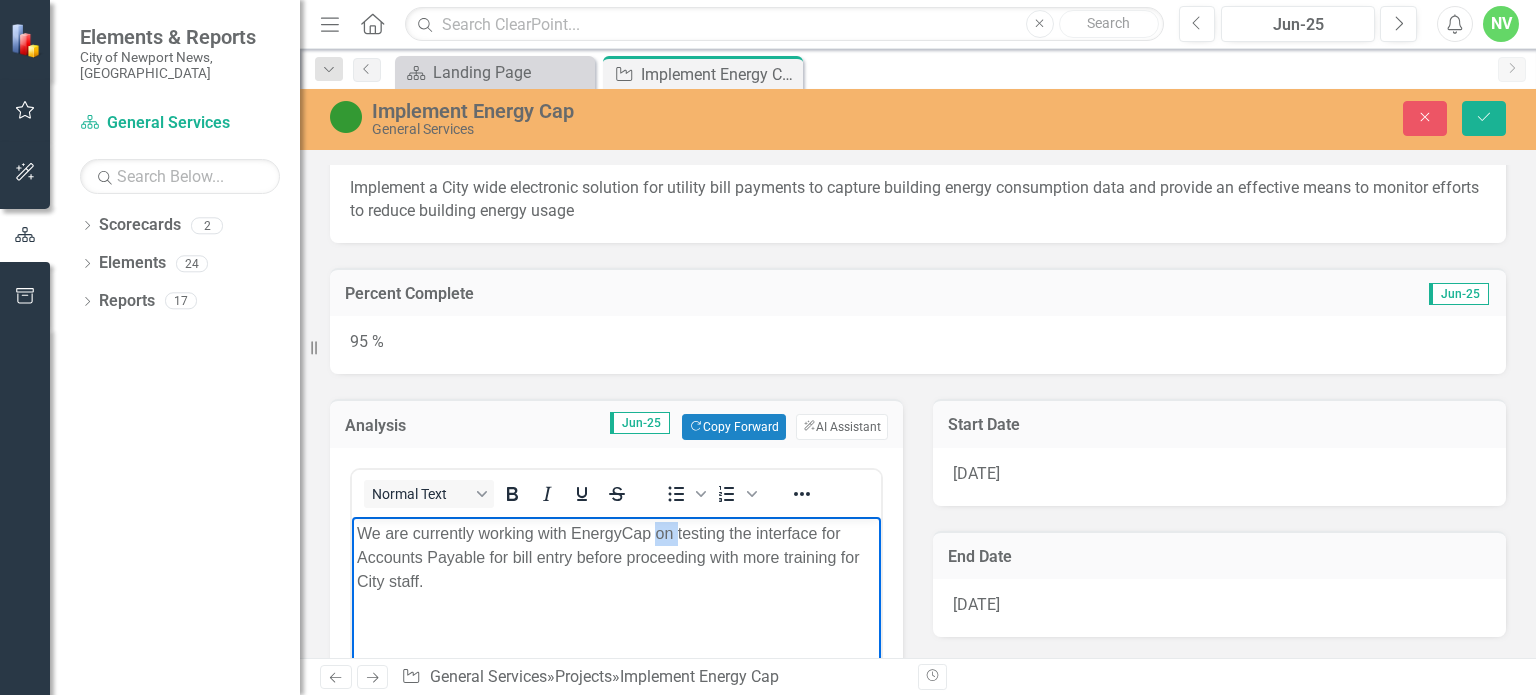 click on "We are currently working with EnergyCap on testing the interface for Accounts Payable for bill entry before proceeding with more training for City staff." at bounding box center [616, 558] 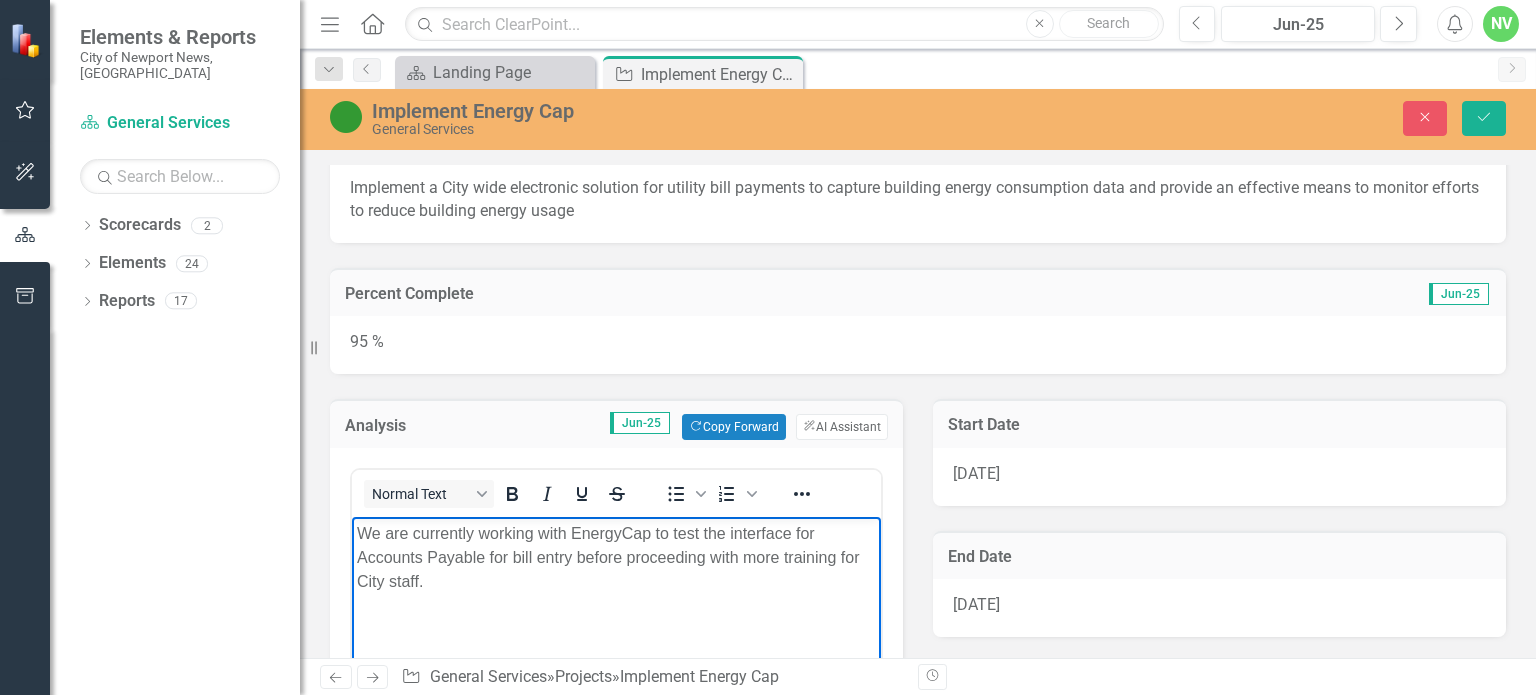 click on "We are currently working with EnergyCap to test the interface for Accounts Payable for bill entry before proceeding with more training for City staff." at bounding box center [616, 558] 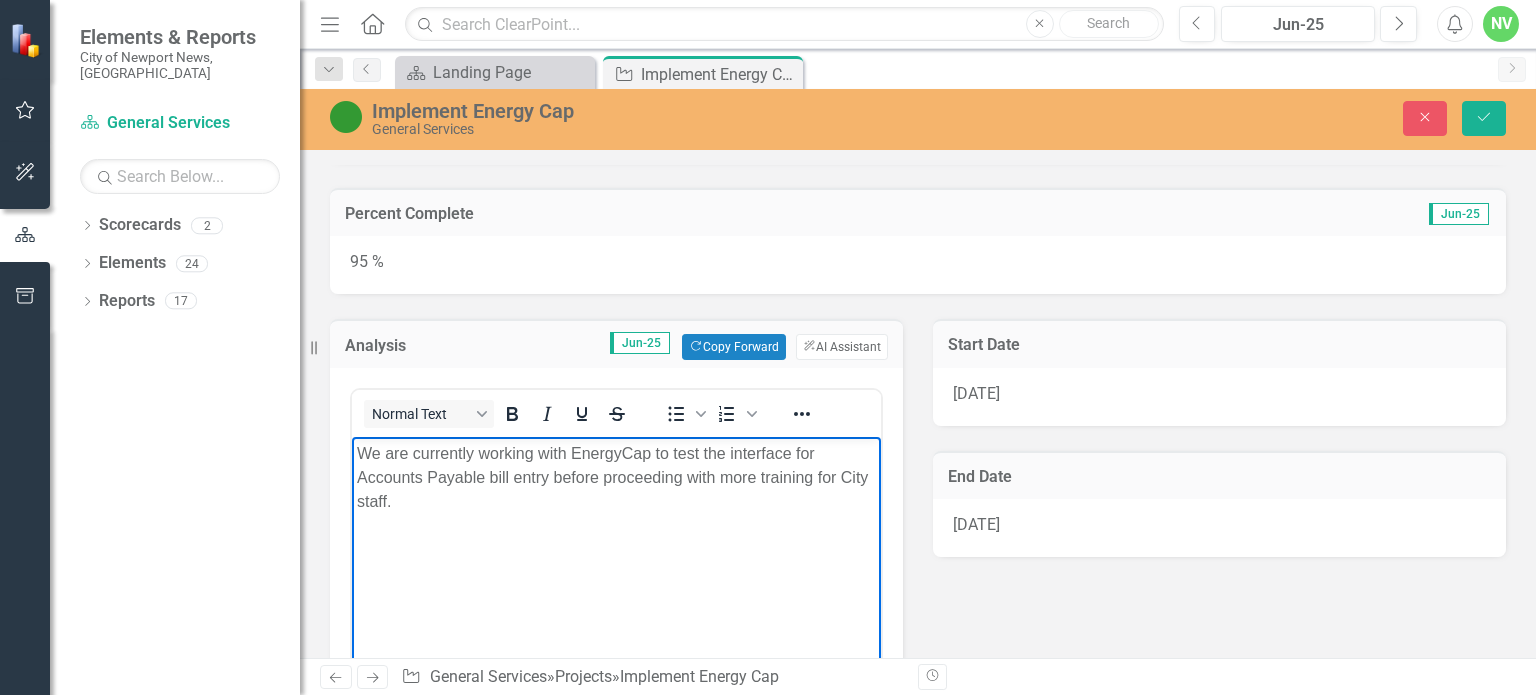 scroll, scrollTop: 132, scrollLeft: 0, axis: vertical 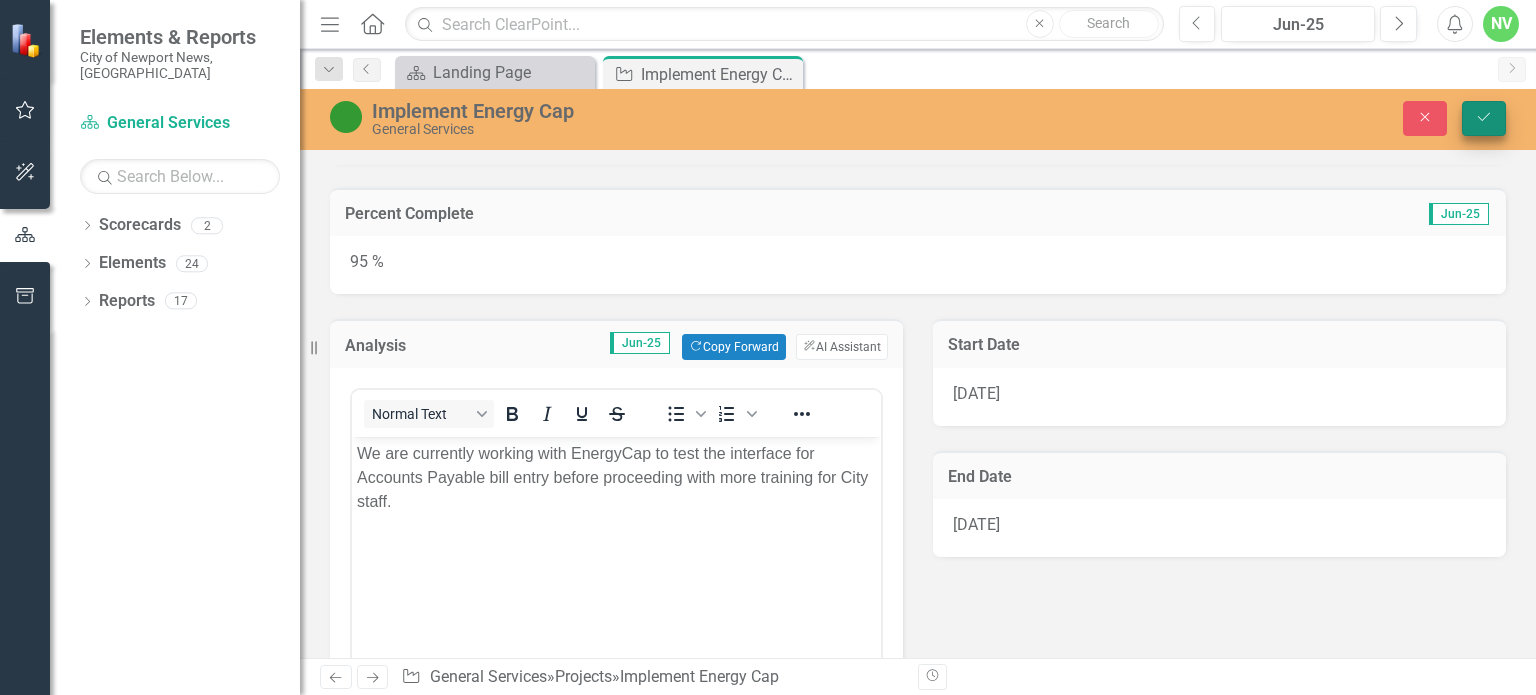 click on "Save" at bounding box center (1484, 118) 